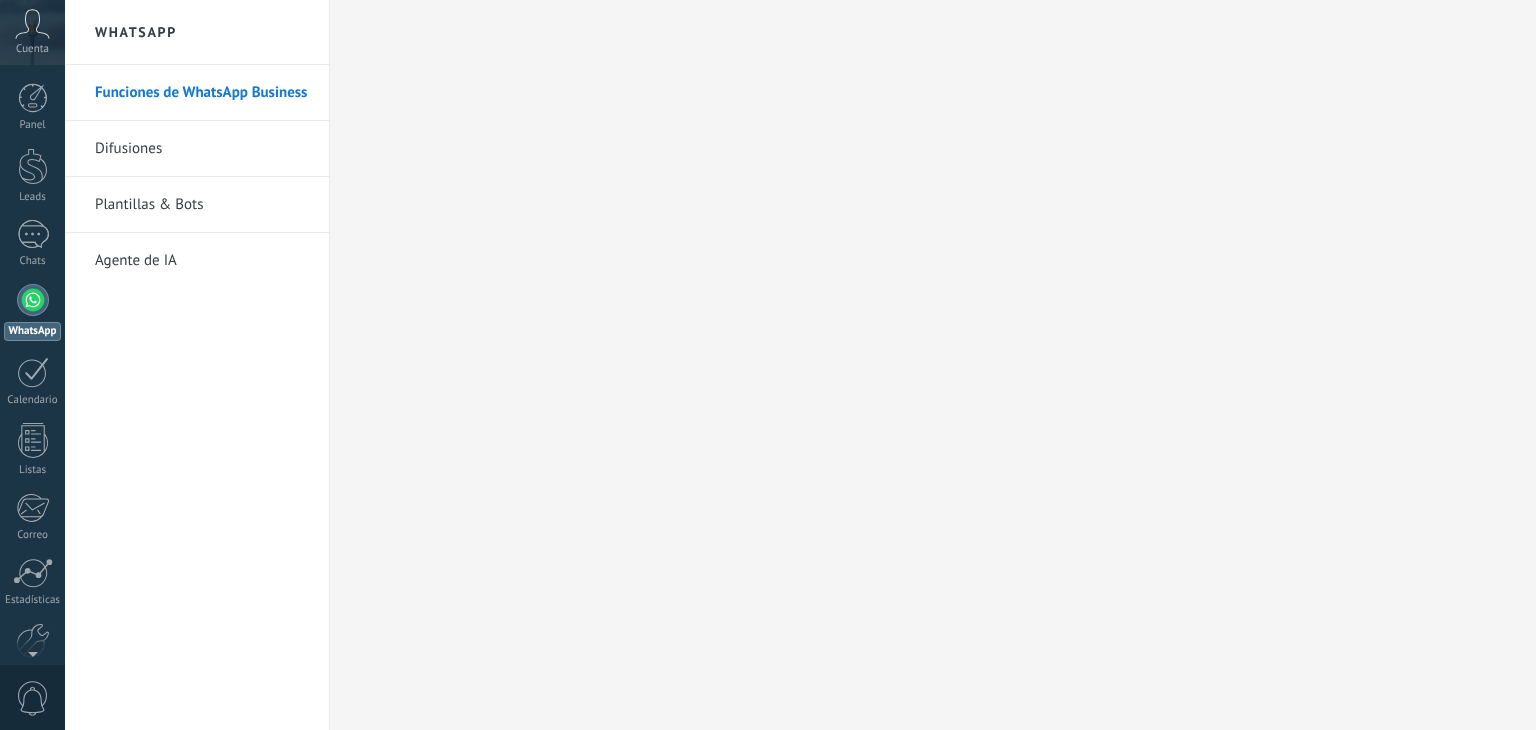 scroll, scrollTop: 0, scrollLeft: 0, axis: both 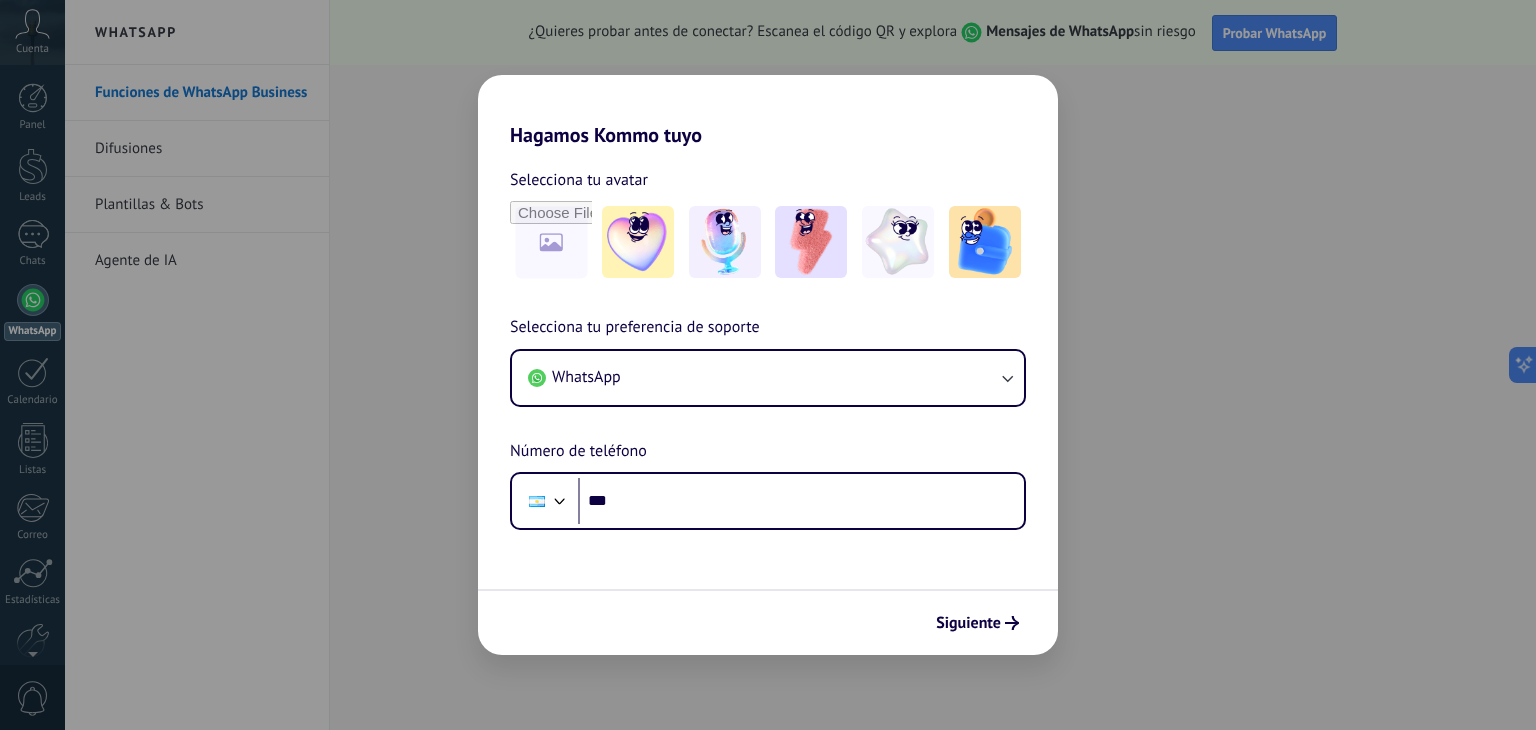 click on "Hagamos Kommo tuyo Selecciona tu avatar Selecciona tu preferencia de soporte WhatsApp Número de teléfono Phone *** Siguiente" at bounding box center [768, 365] 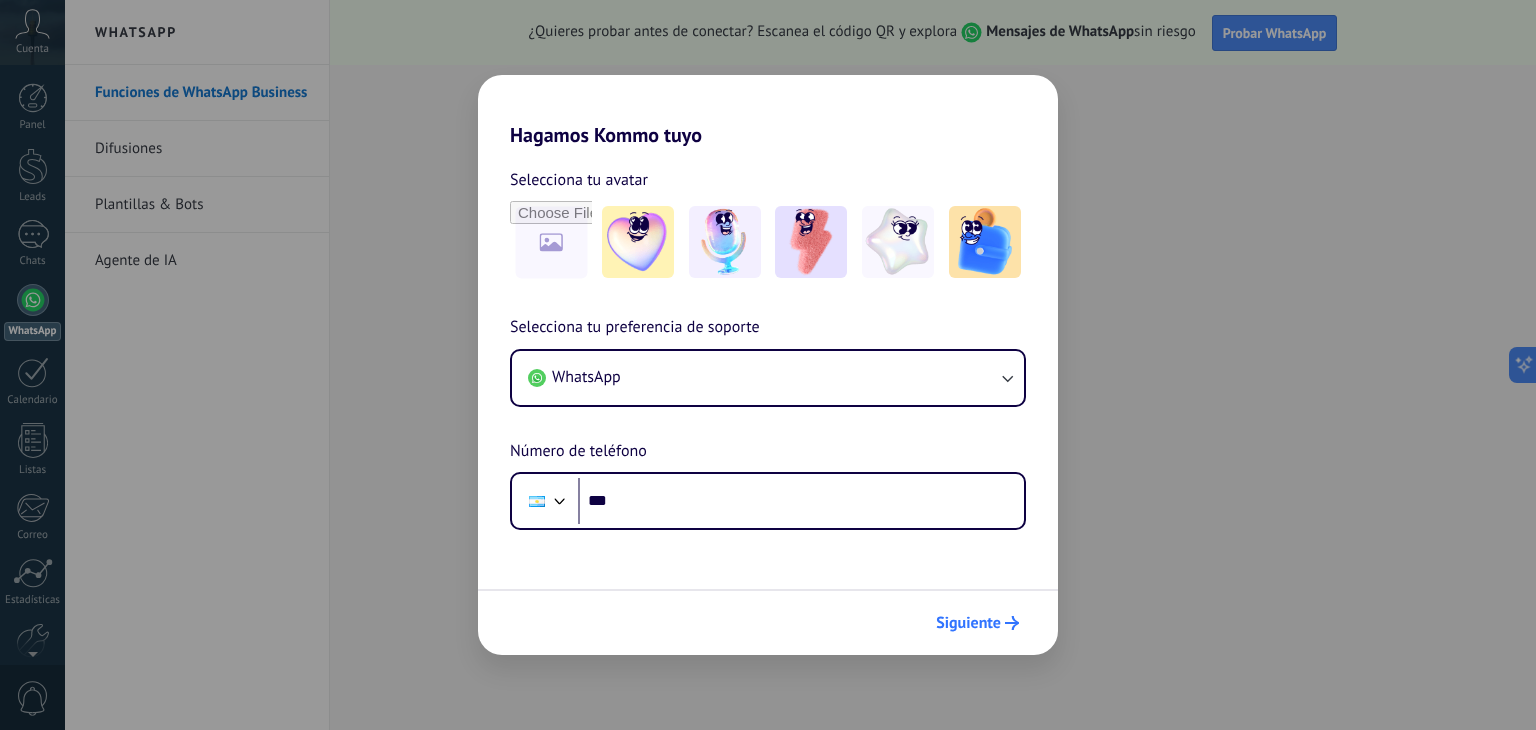 click on "Siguiente" at bounding box center (968, 623) 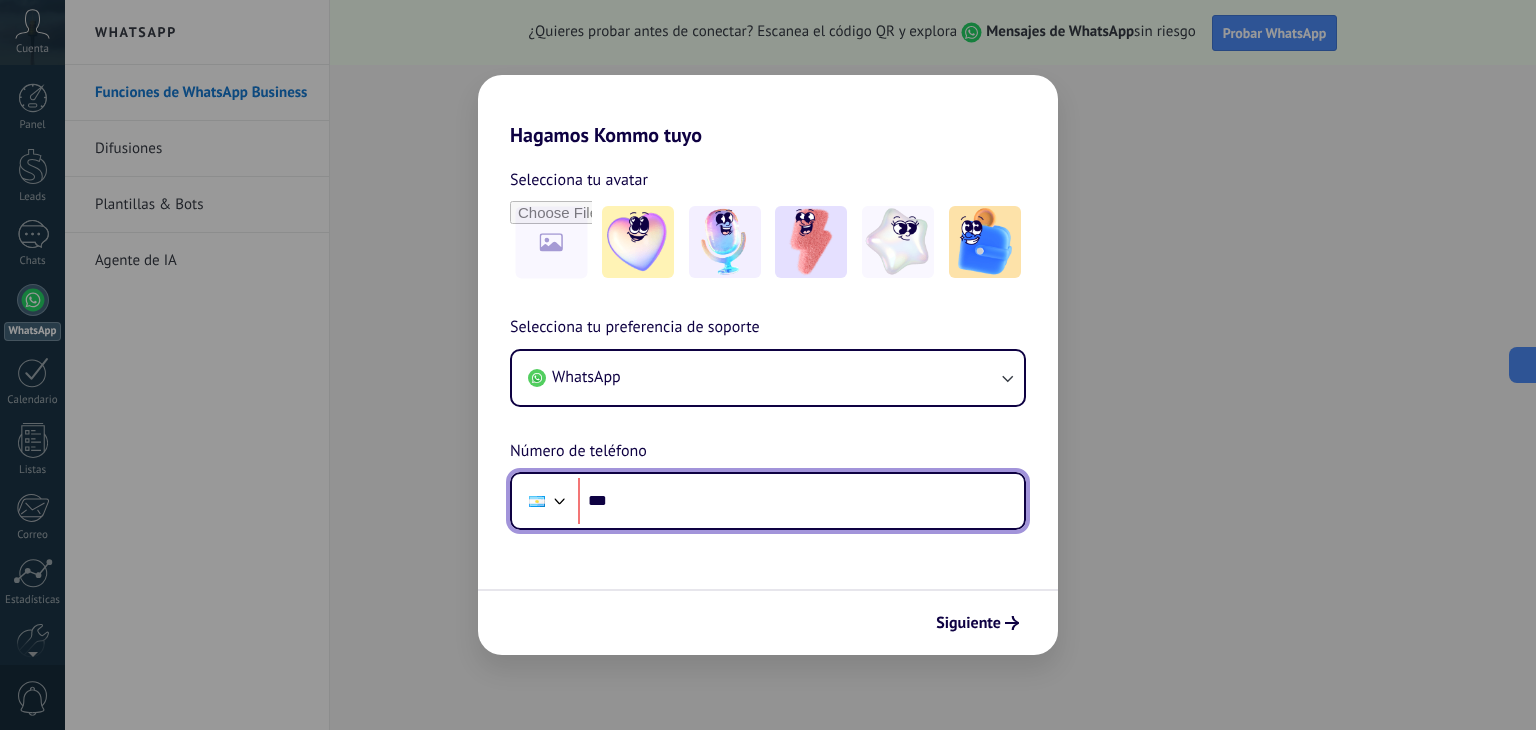 click on "***" at bounding box center [801, 501] 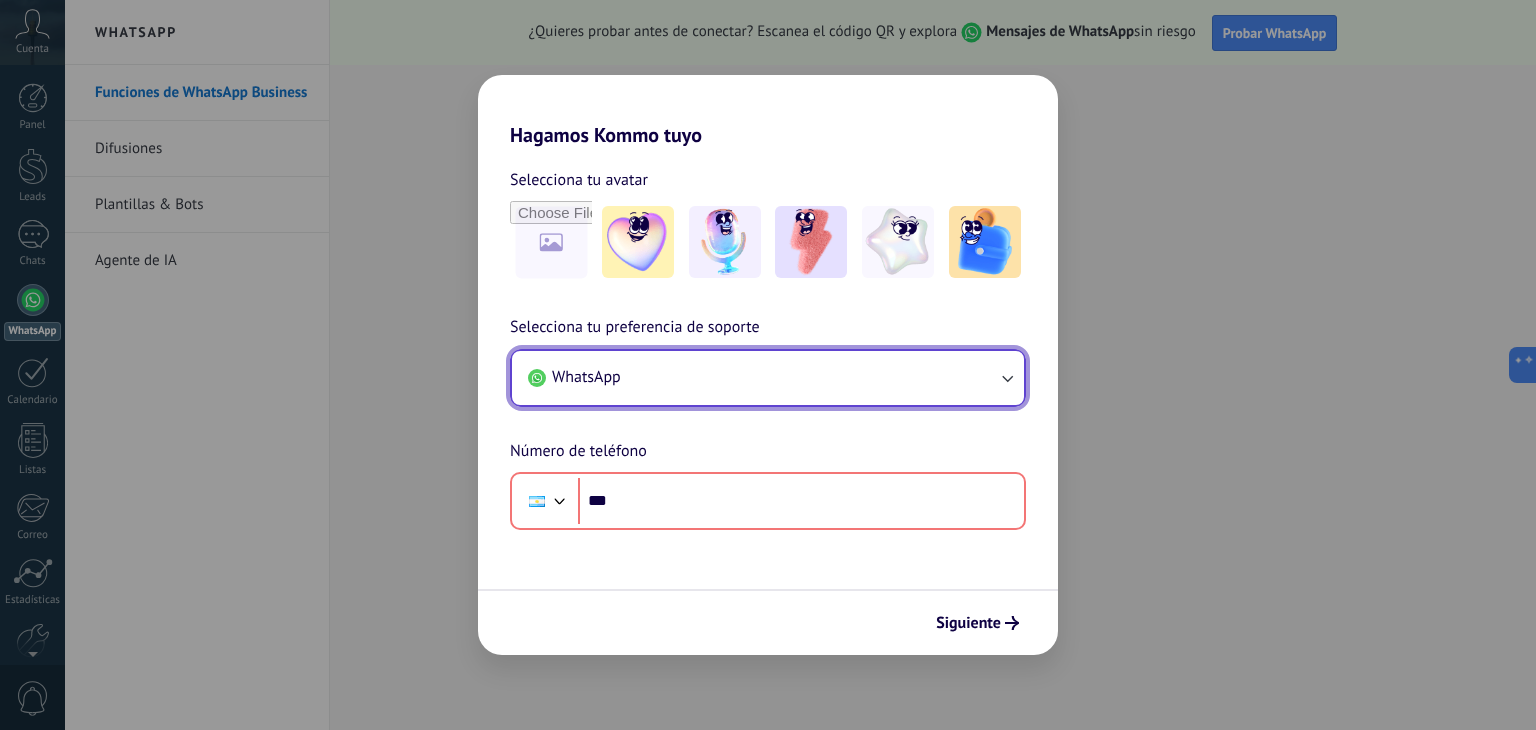 click on "WhatsApp" at bounding box center [768, 378] 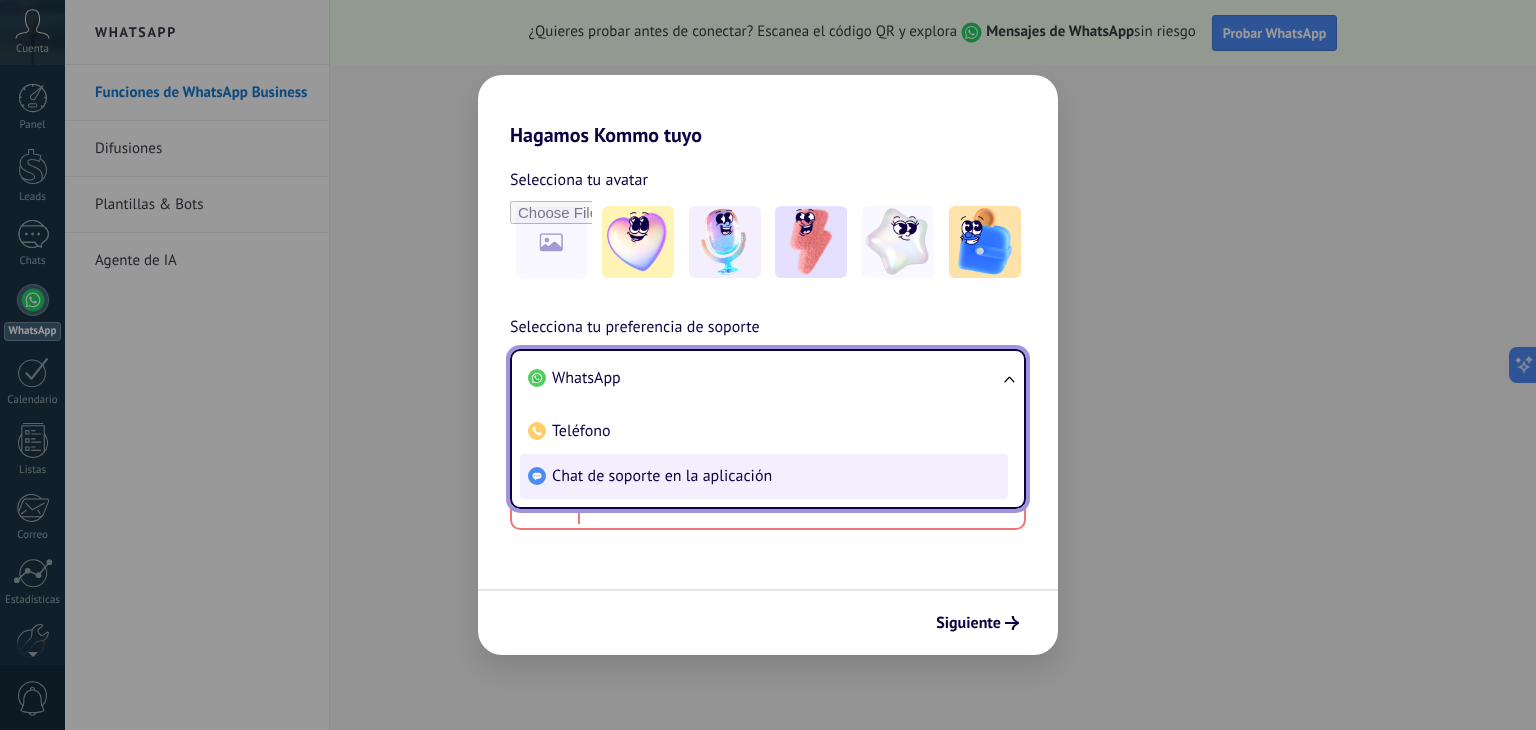 click on "Chat de soporte en la aplicación" at bounding box center (764, 476) 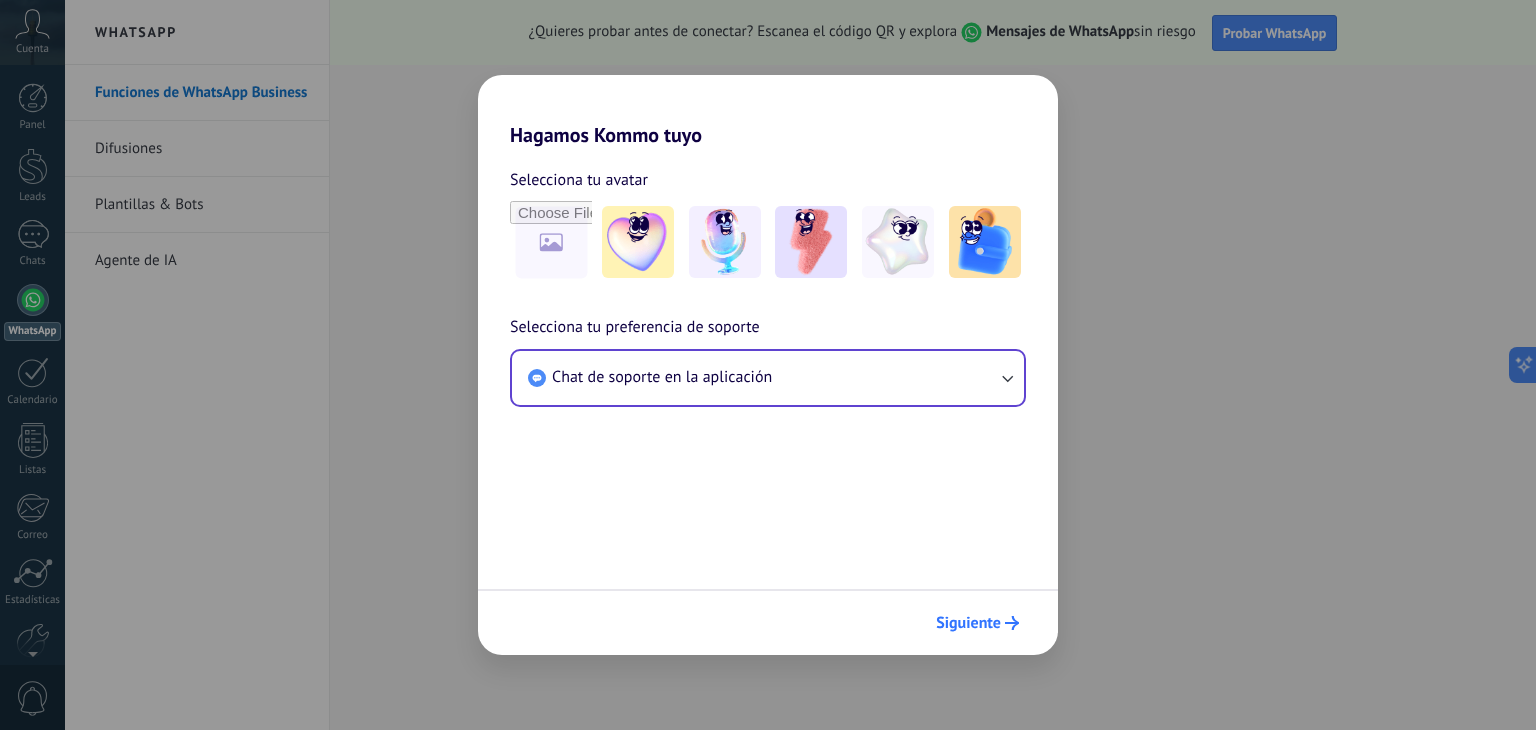 drag, startPoint x: 968, startPoint y: 601, endPoint x: 970, endPoint y: 617, distance: 16.124516 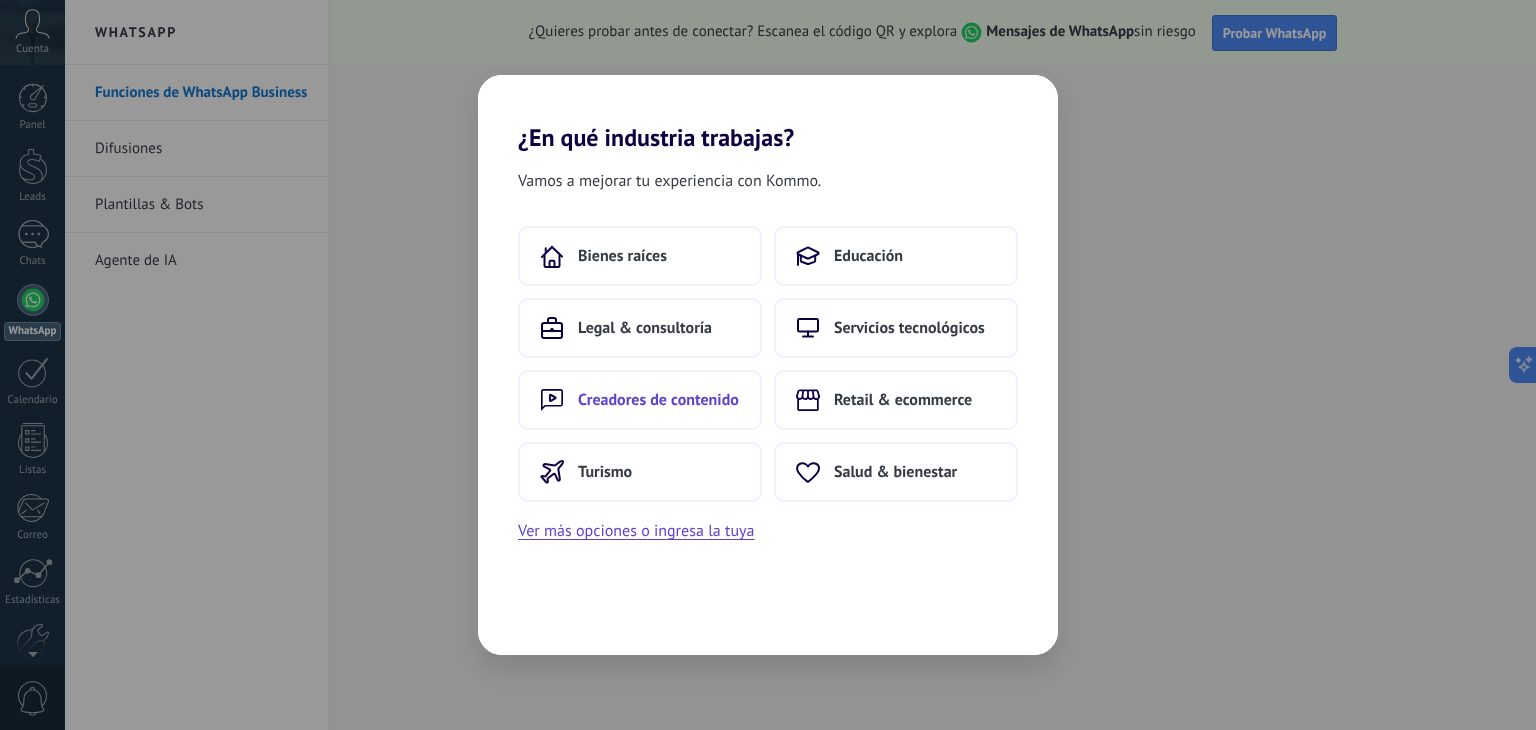 click on "Creadores de contenido" at bounding box center (658, 400) 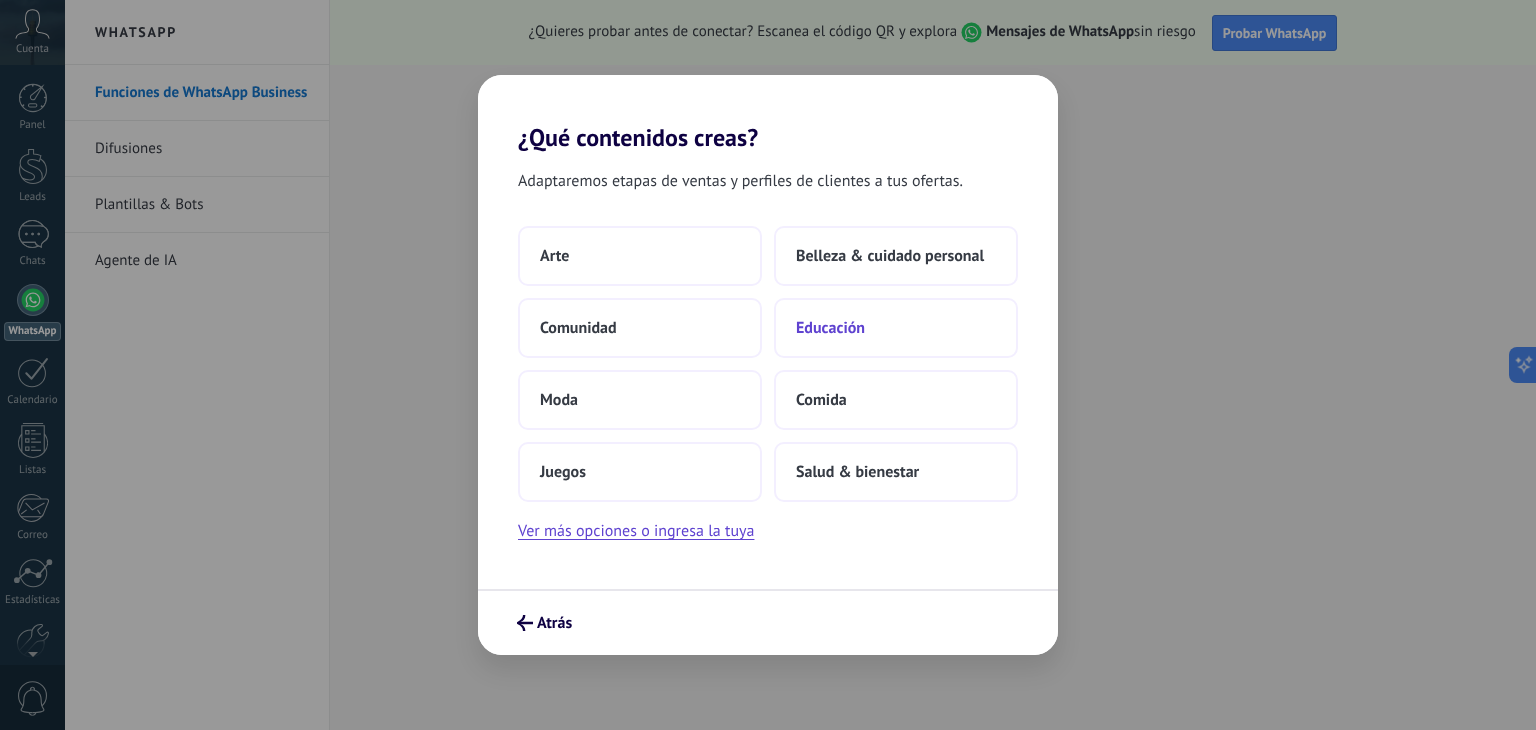 click on "Educación" at bounding box center [830, 328] 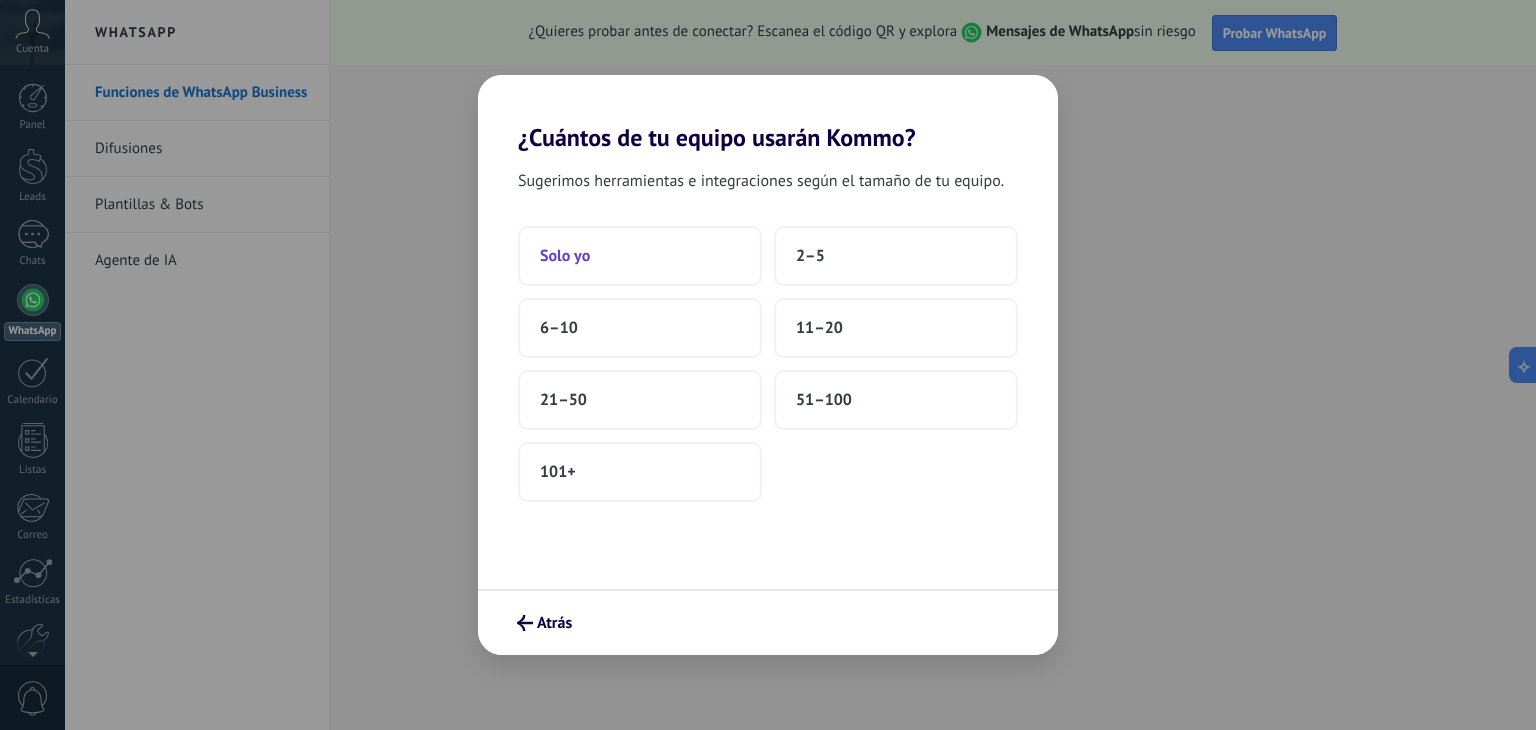 click on "Solo yo" at bounding box center [640, 256] 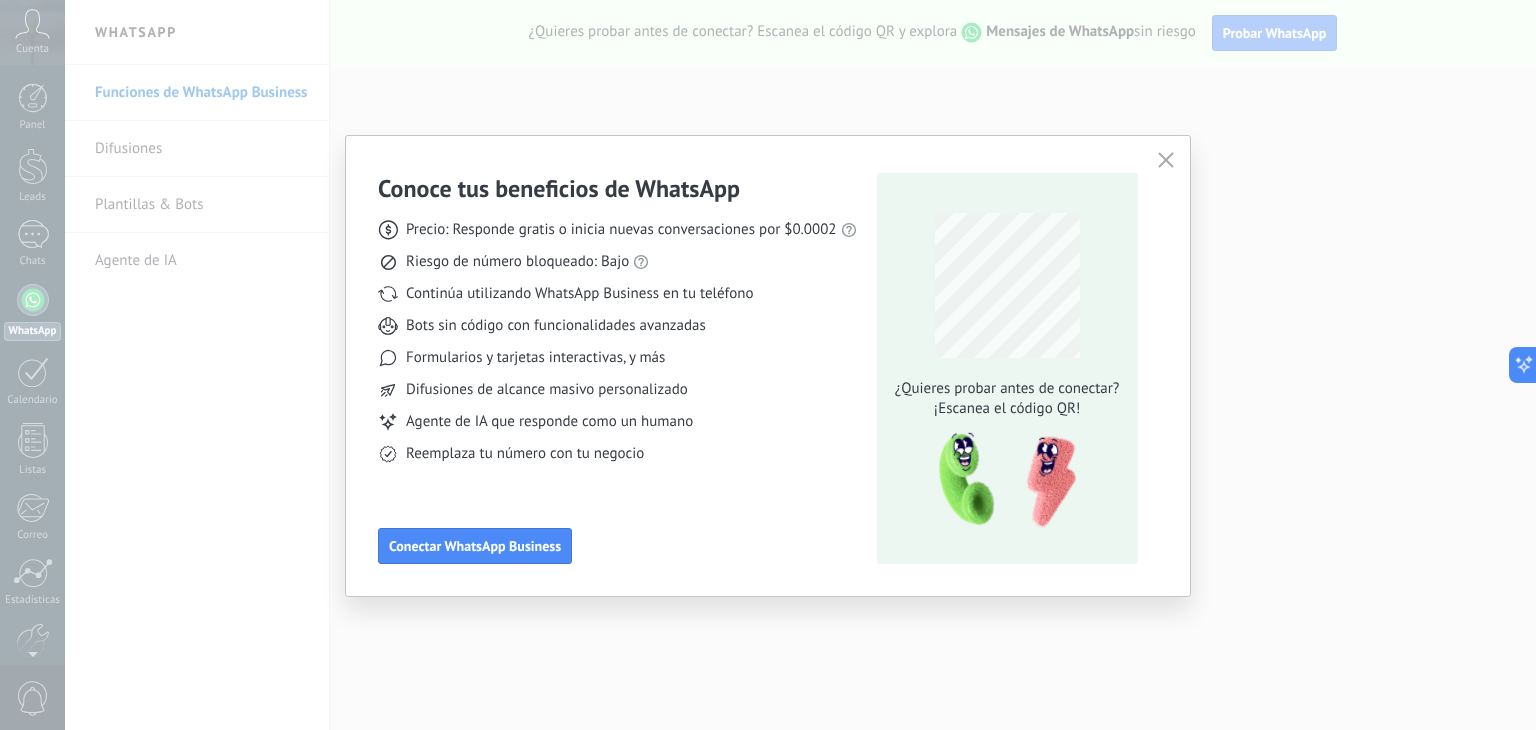click at bounding box center [1166, 161] 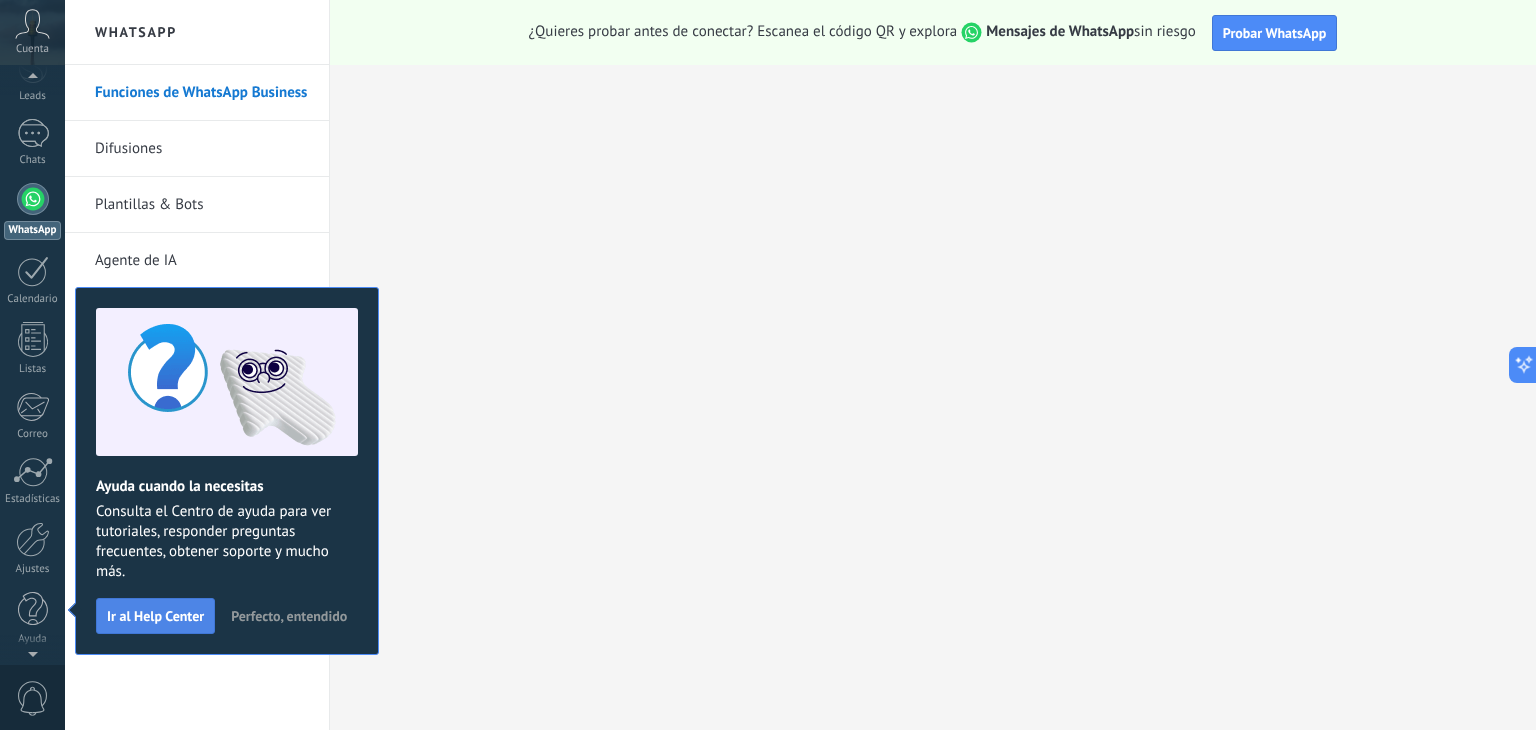 scroll, scrollTop: 0, scrollLeft: 0, axis: both 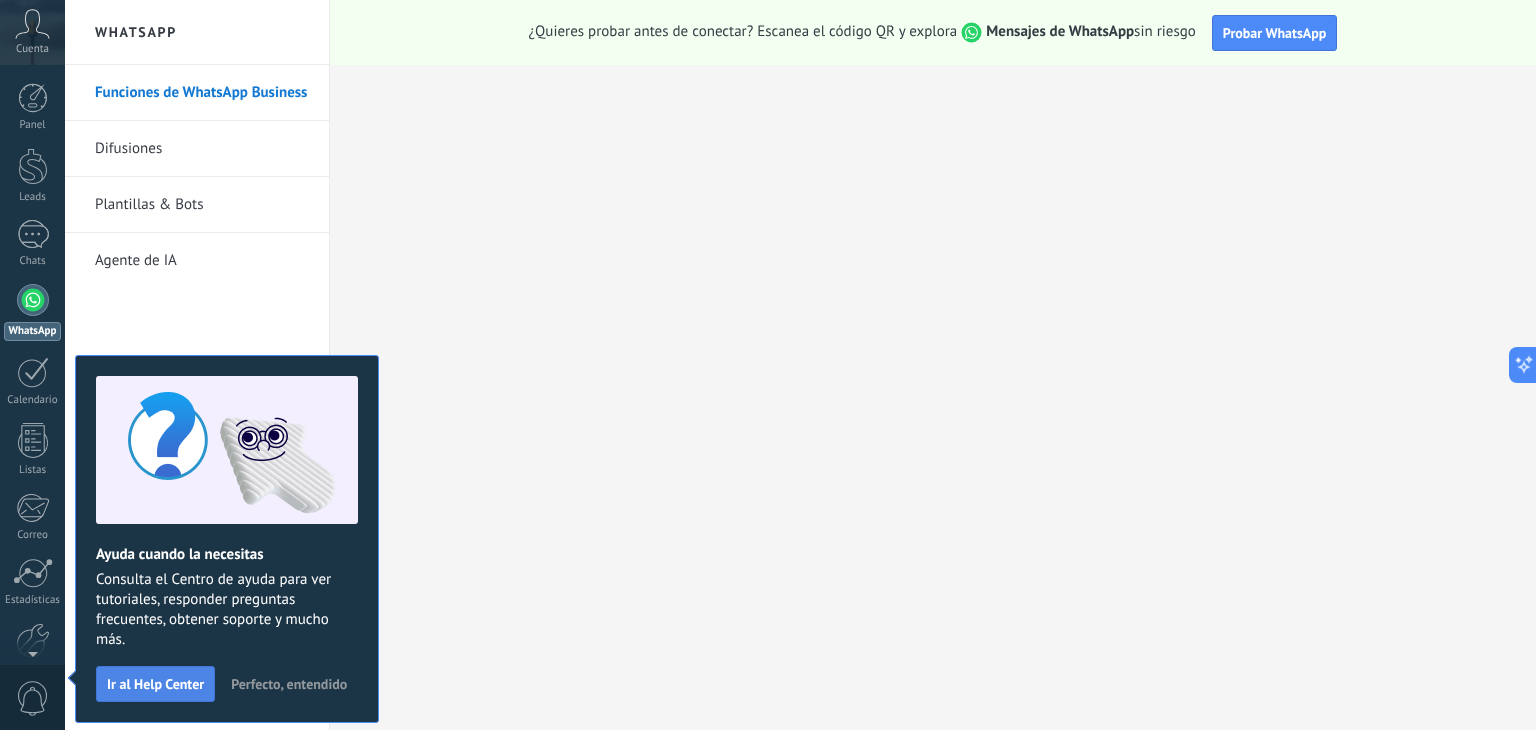 click on "Ir al Help Center" at bounding box center [155, 684] 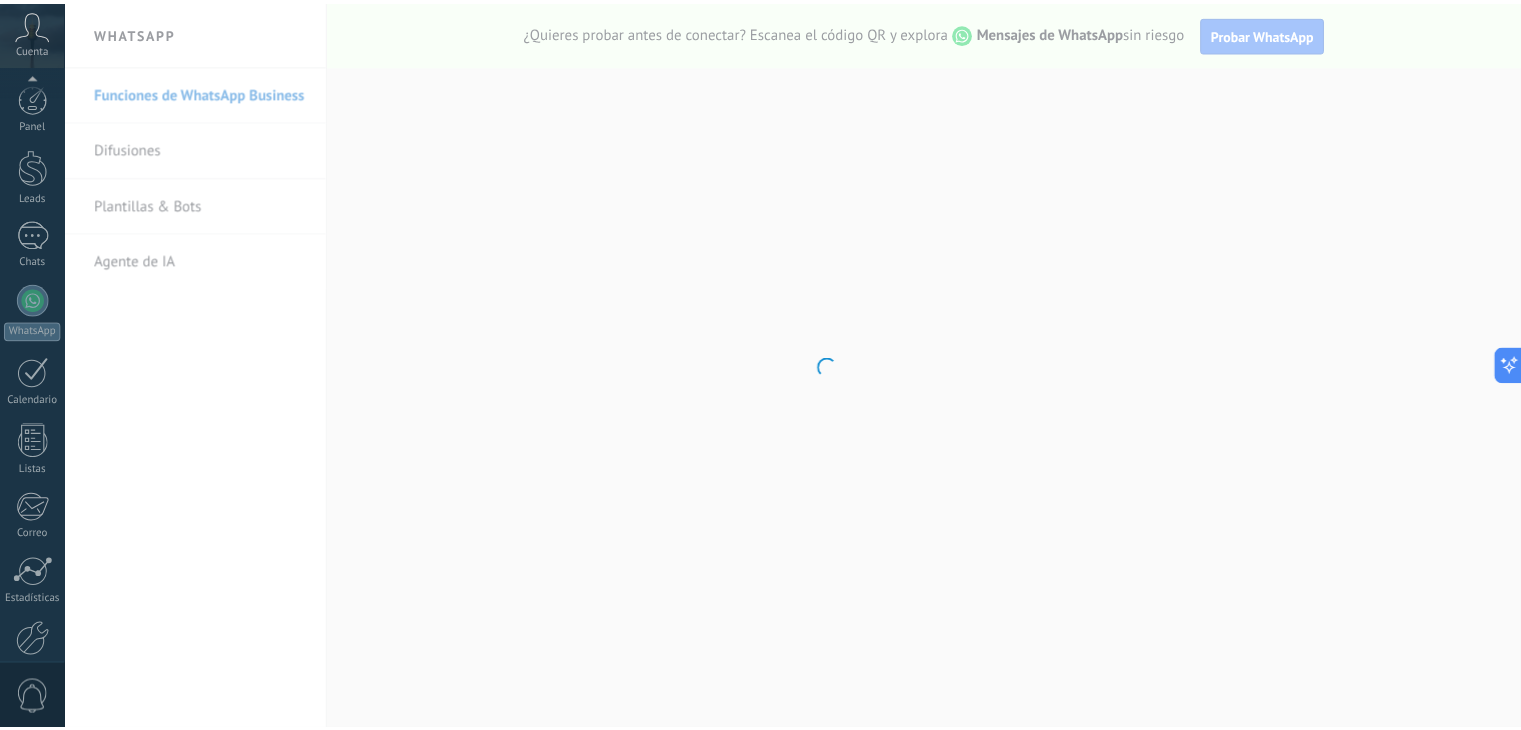 scroll, scrollTop: 101, scrollLeft: 0, axis: vertical 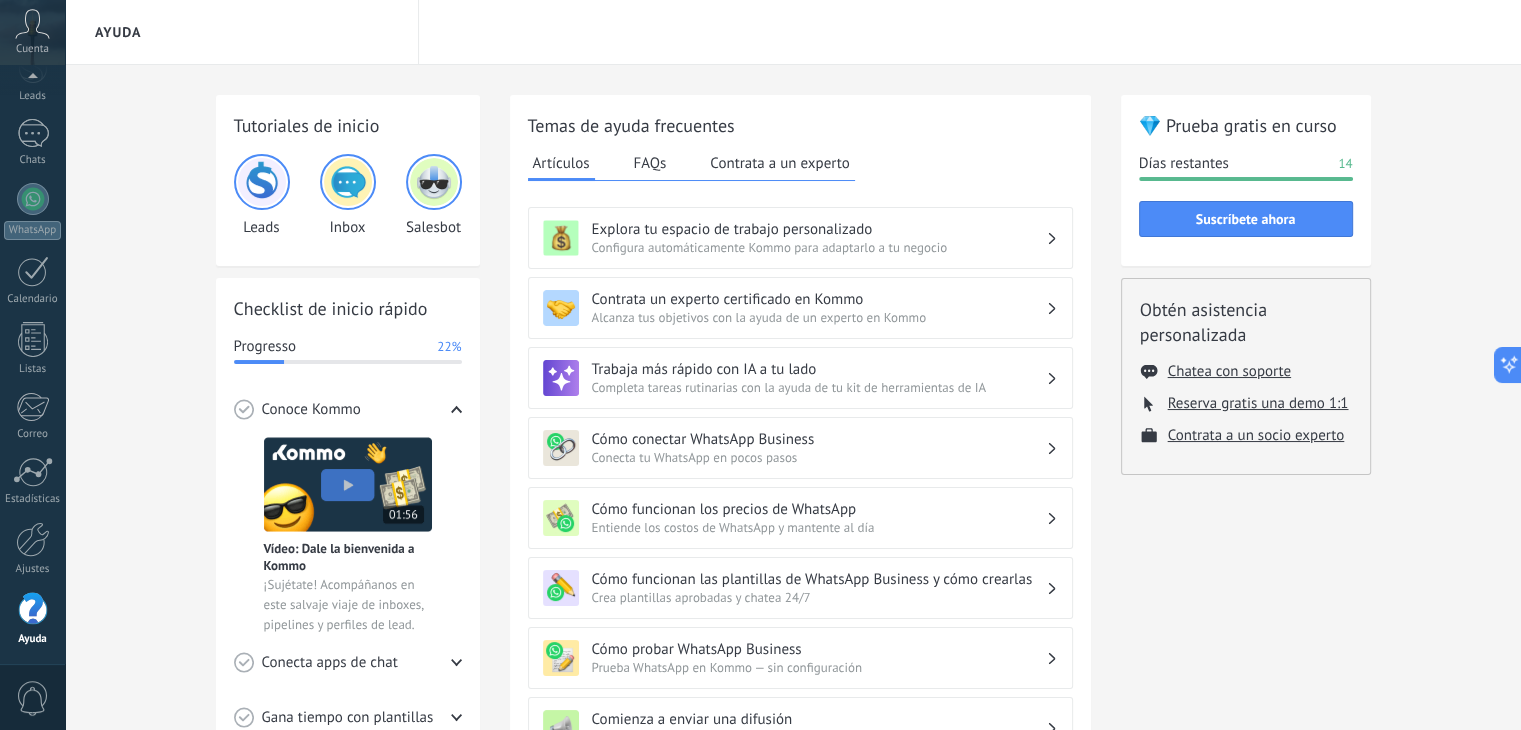 click on "Explora tu espacio de trabajo personalizado" at bounding box center (819, 229) 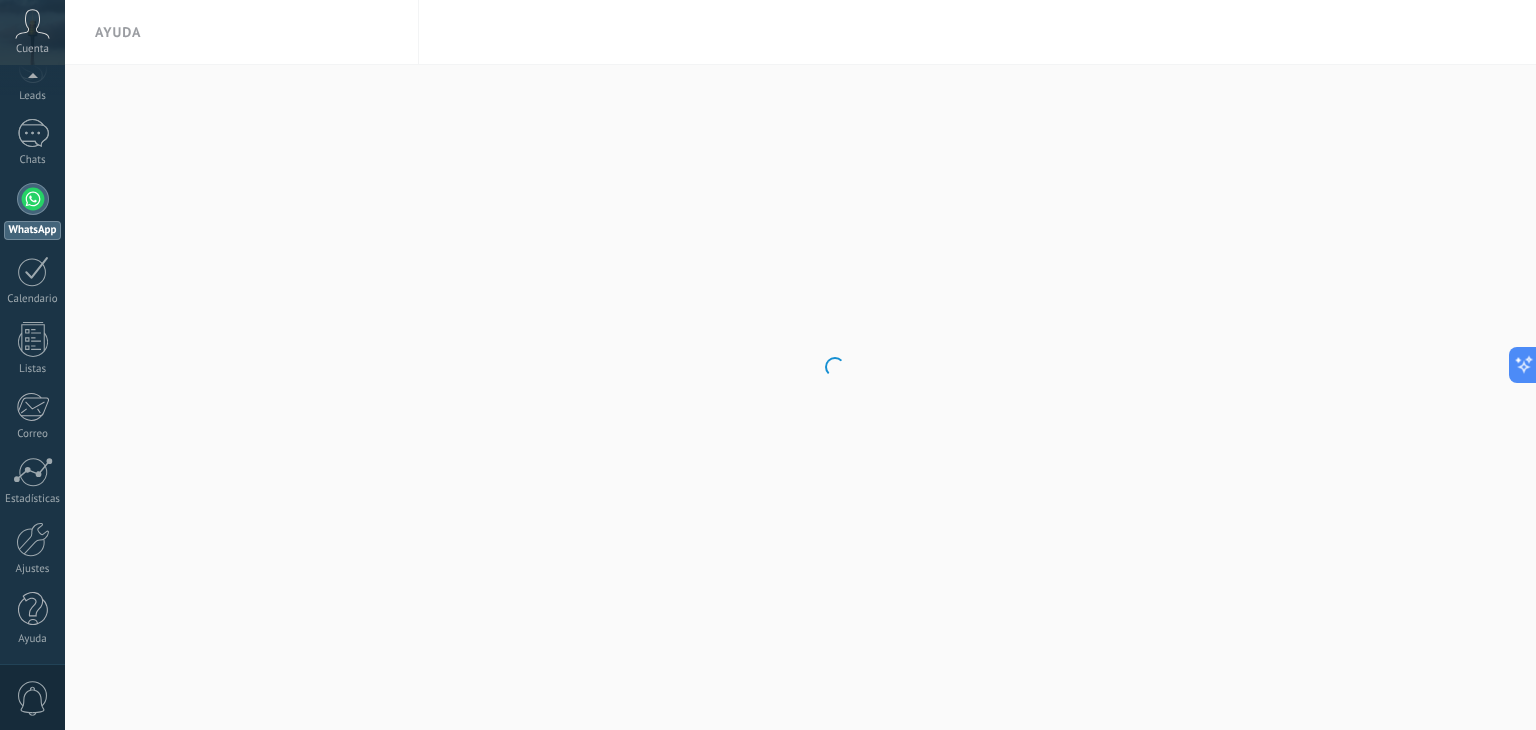 scroll, scrollTop: 0, scrollLeft: 0, axis: both 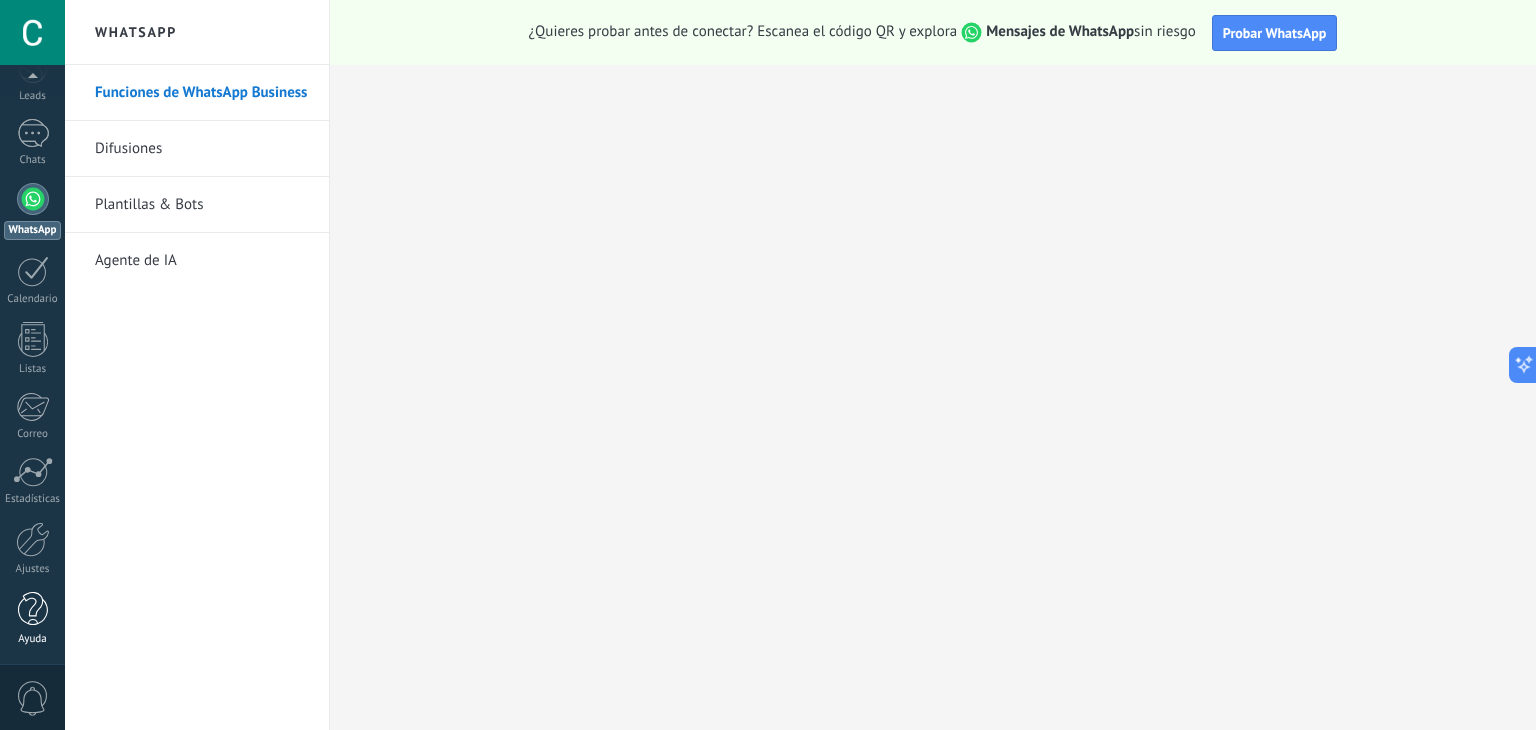 click at bounding box center (33, 609) 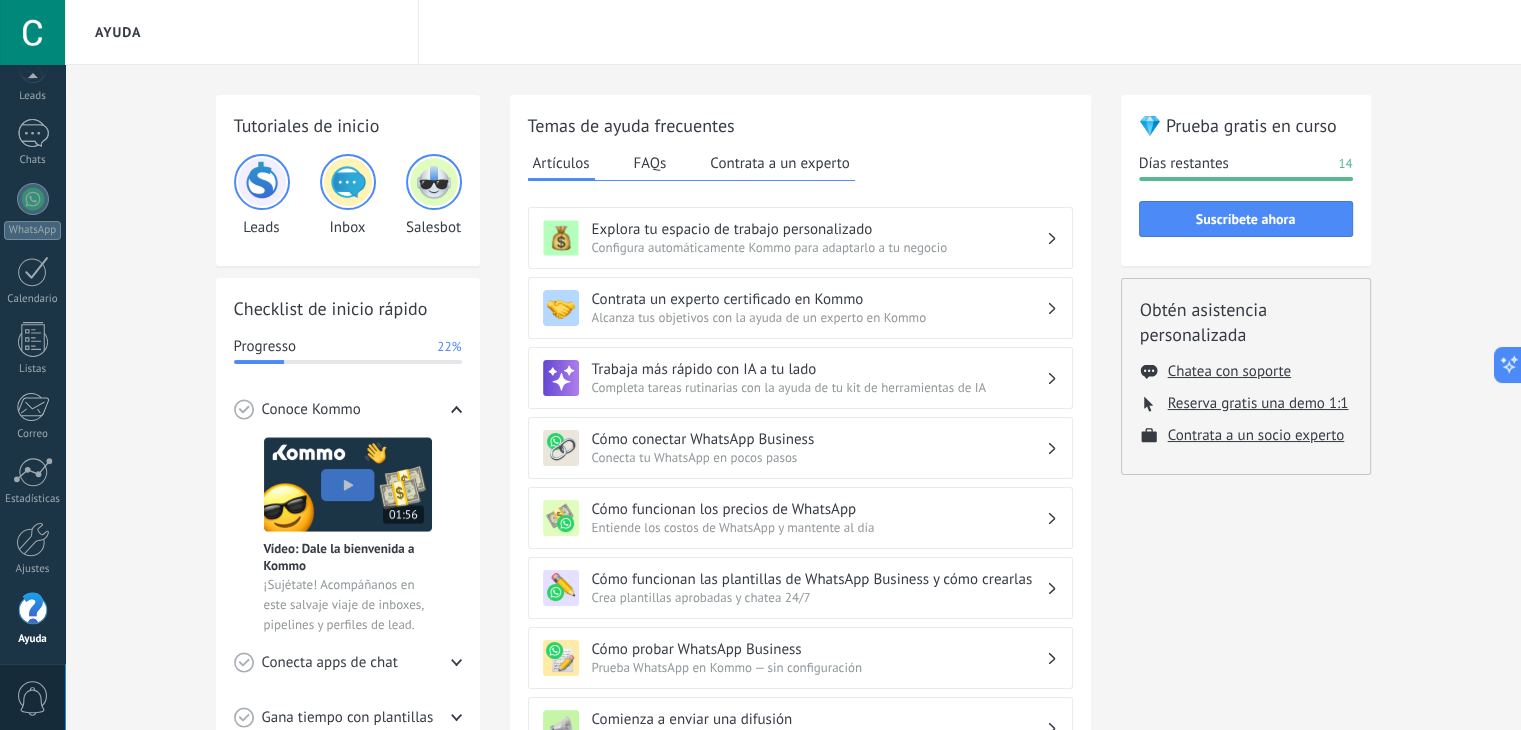 click on "Conoce Kommo" at bounding box center [348, 409] 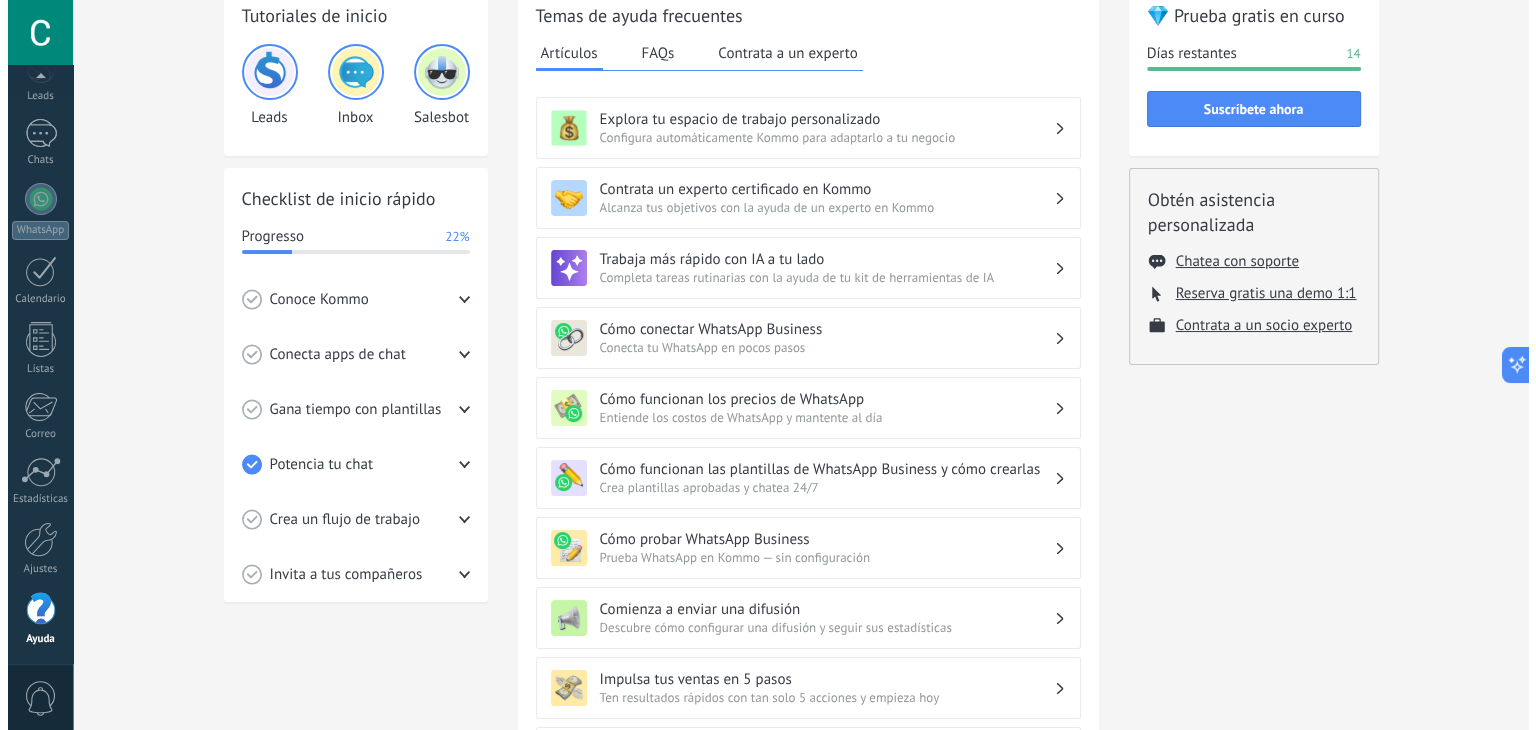 scroll, scrollTop: 100, scrollLeft: 0, axis: vertical 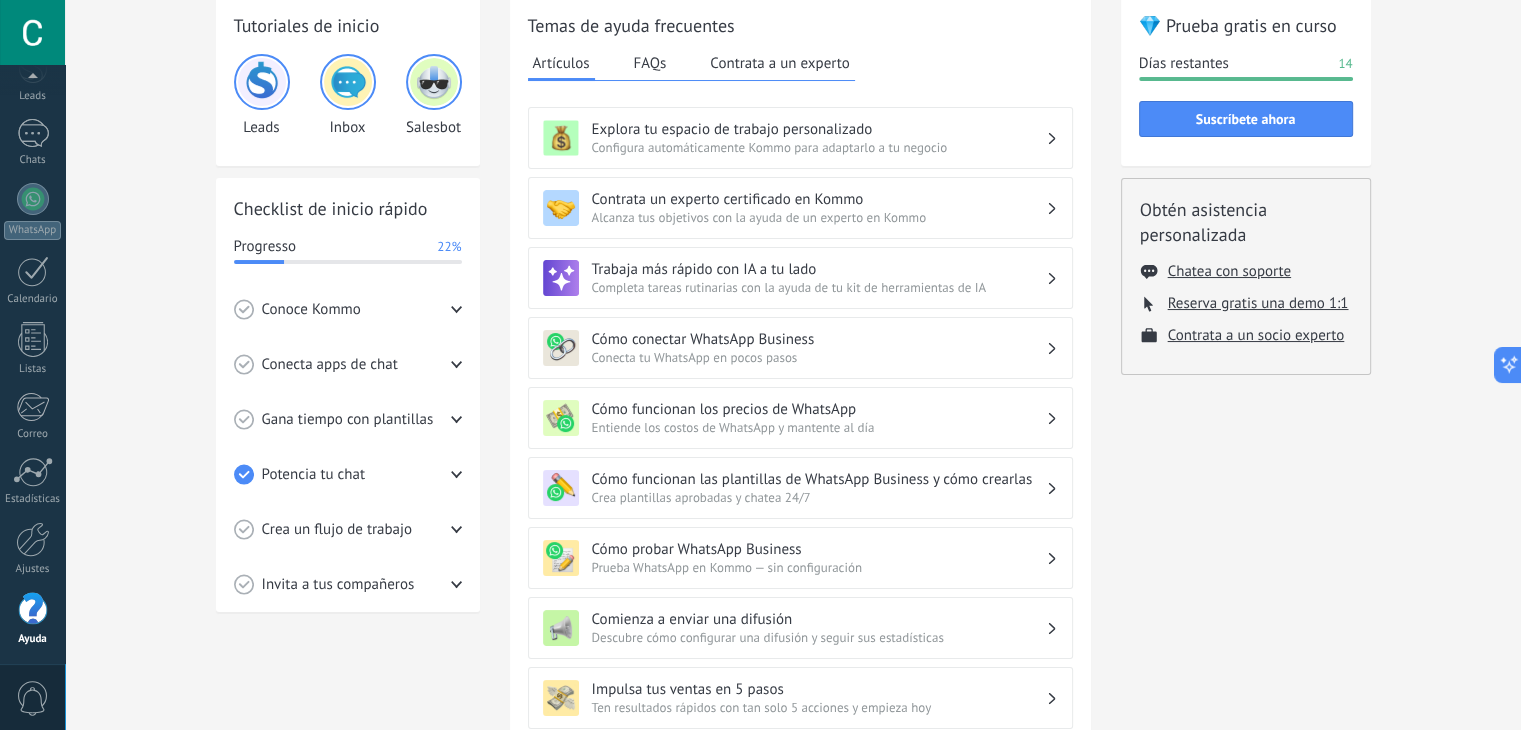 click 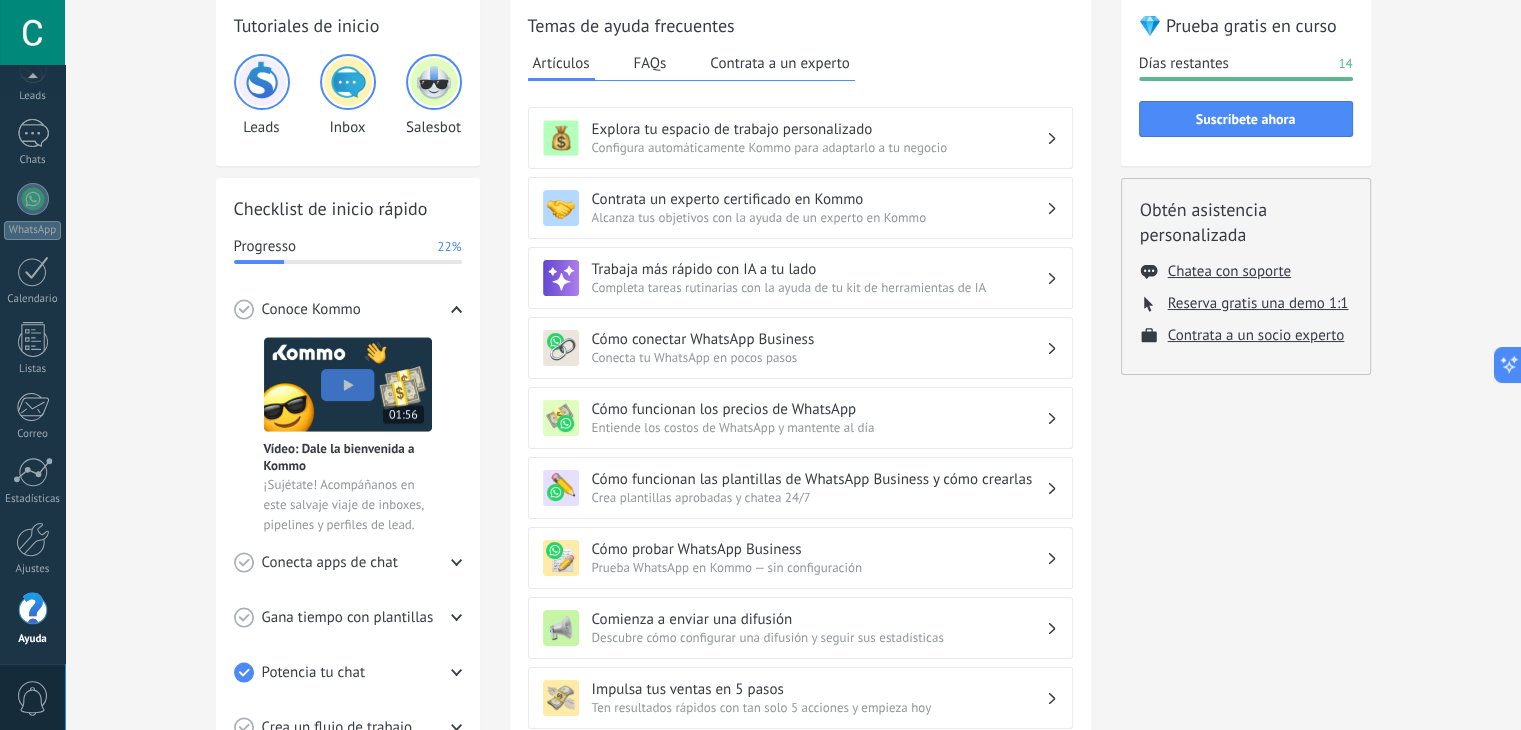 click at bounding box center (348, 384) 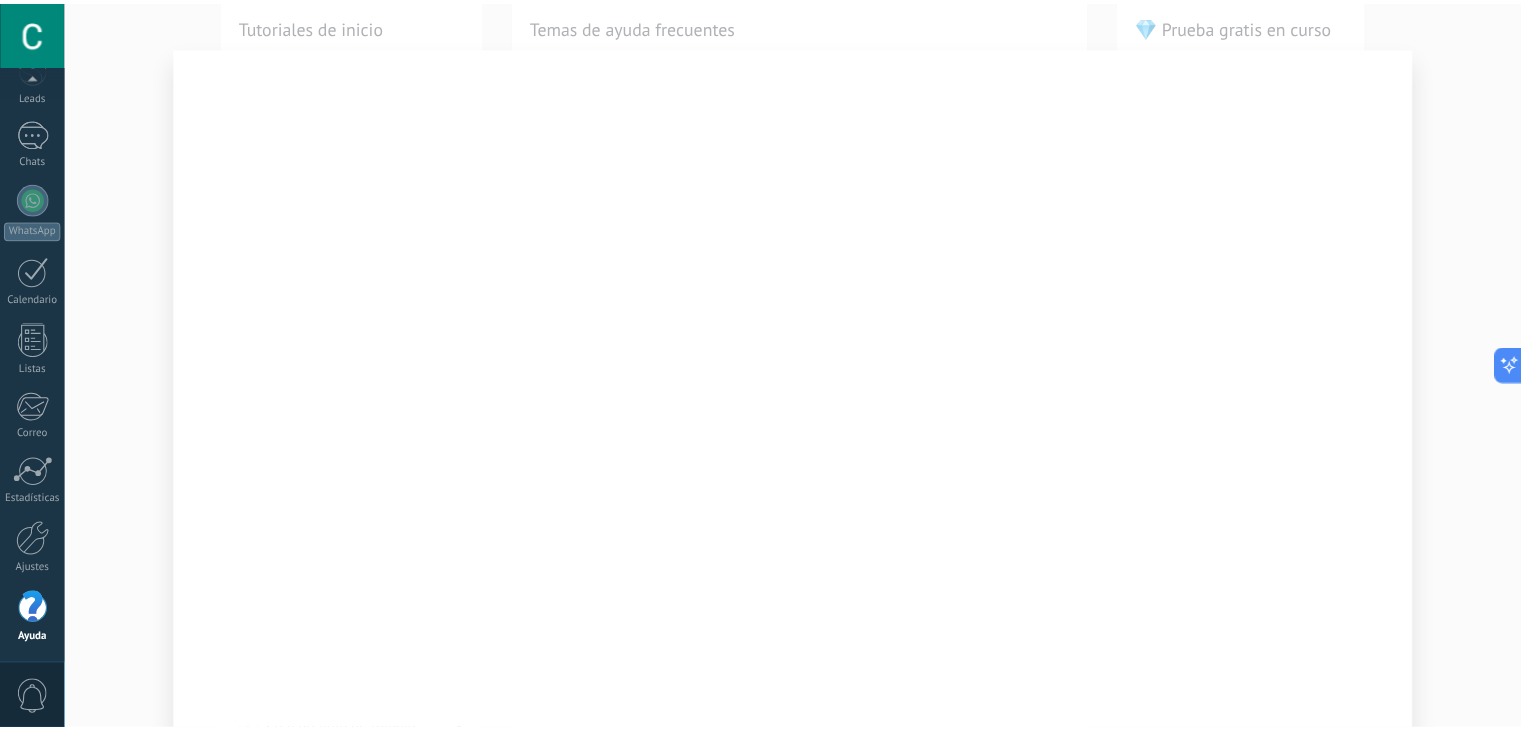 scroll, scrollTop: 0, scrollLeft: 0, axis: both 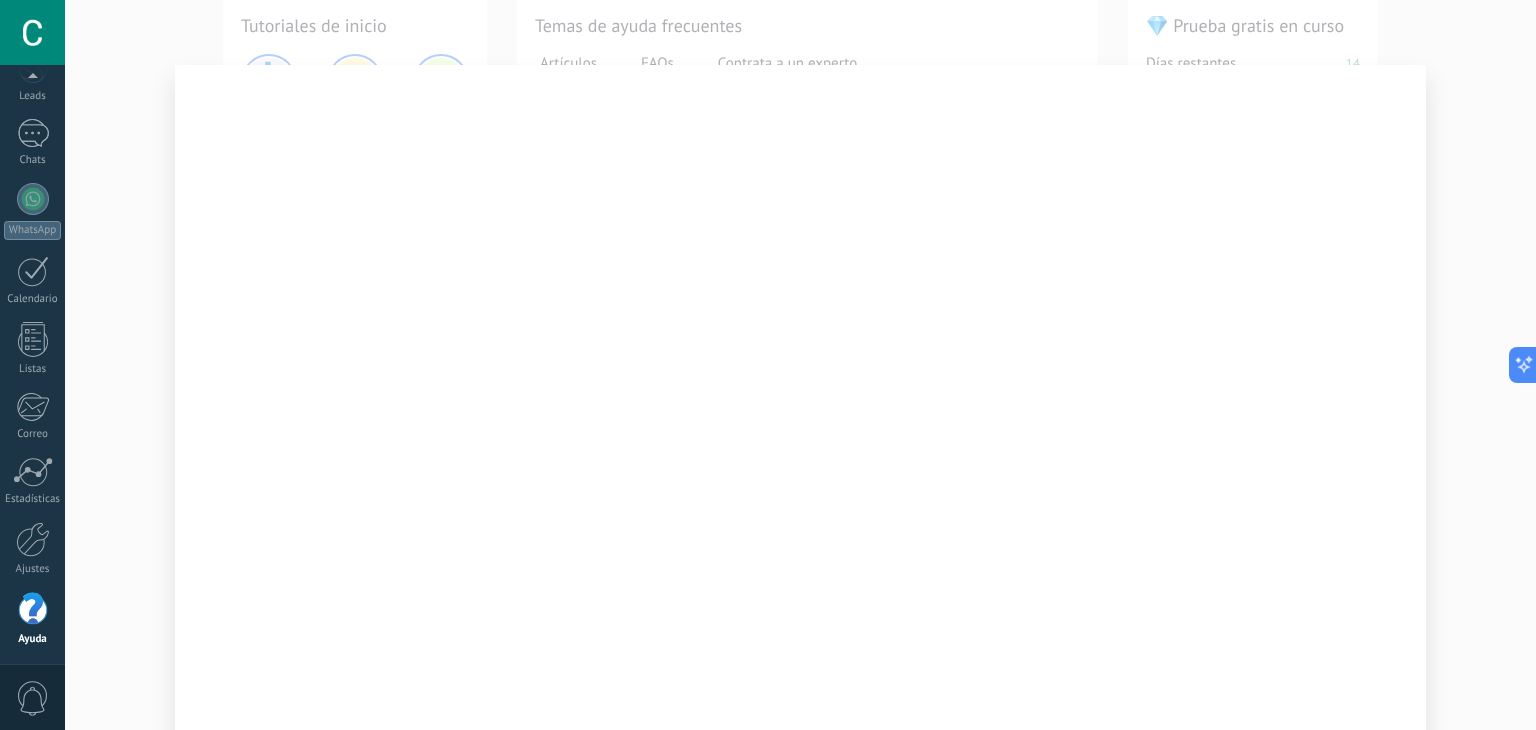 click at bounding box center [800, 365] 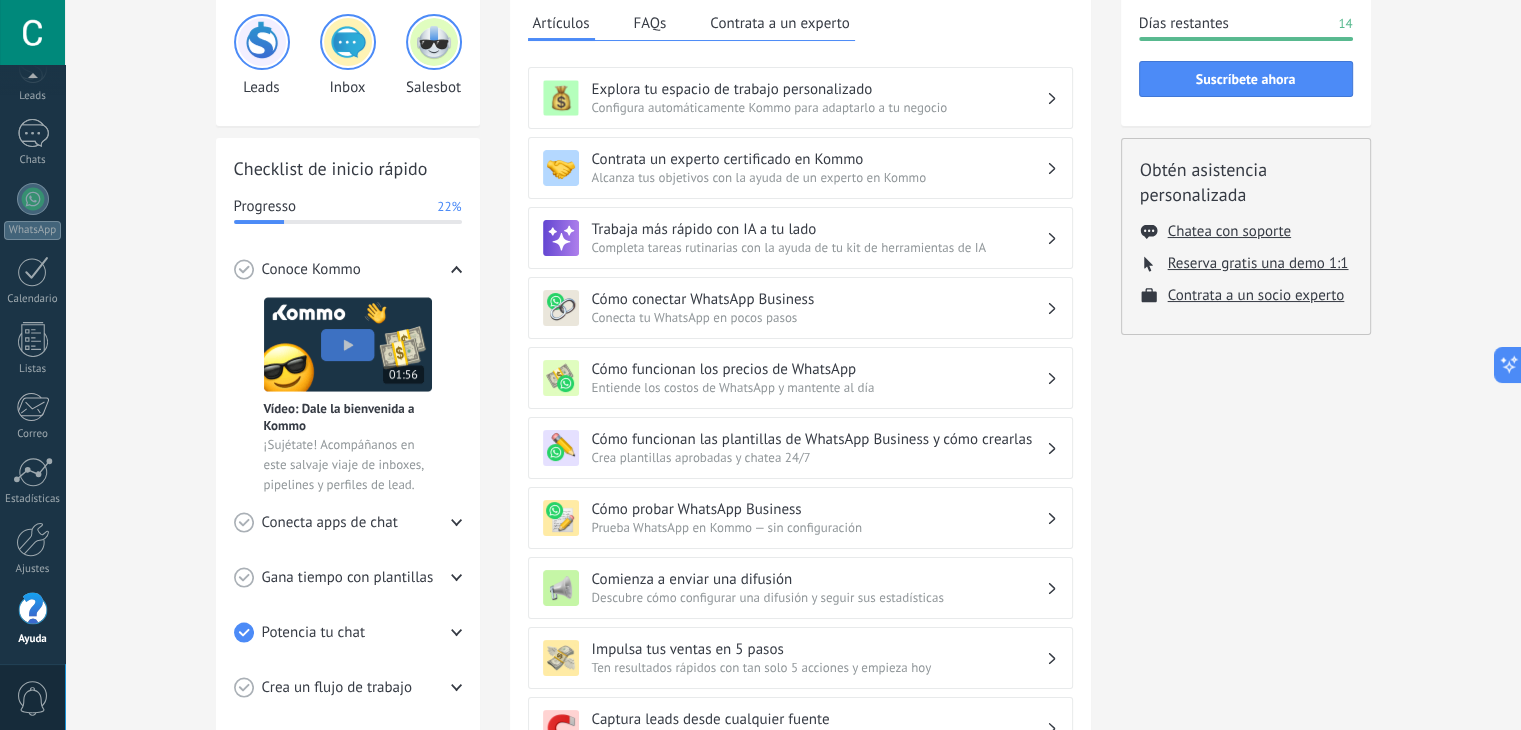 scroll, scrollTop: 300, scrollLeft: 0, axis: vertical 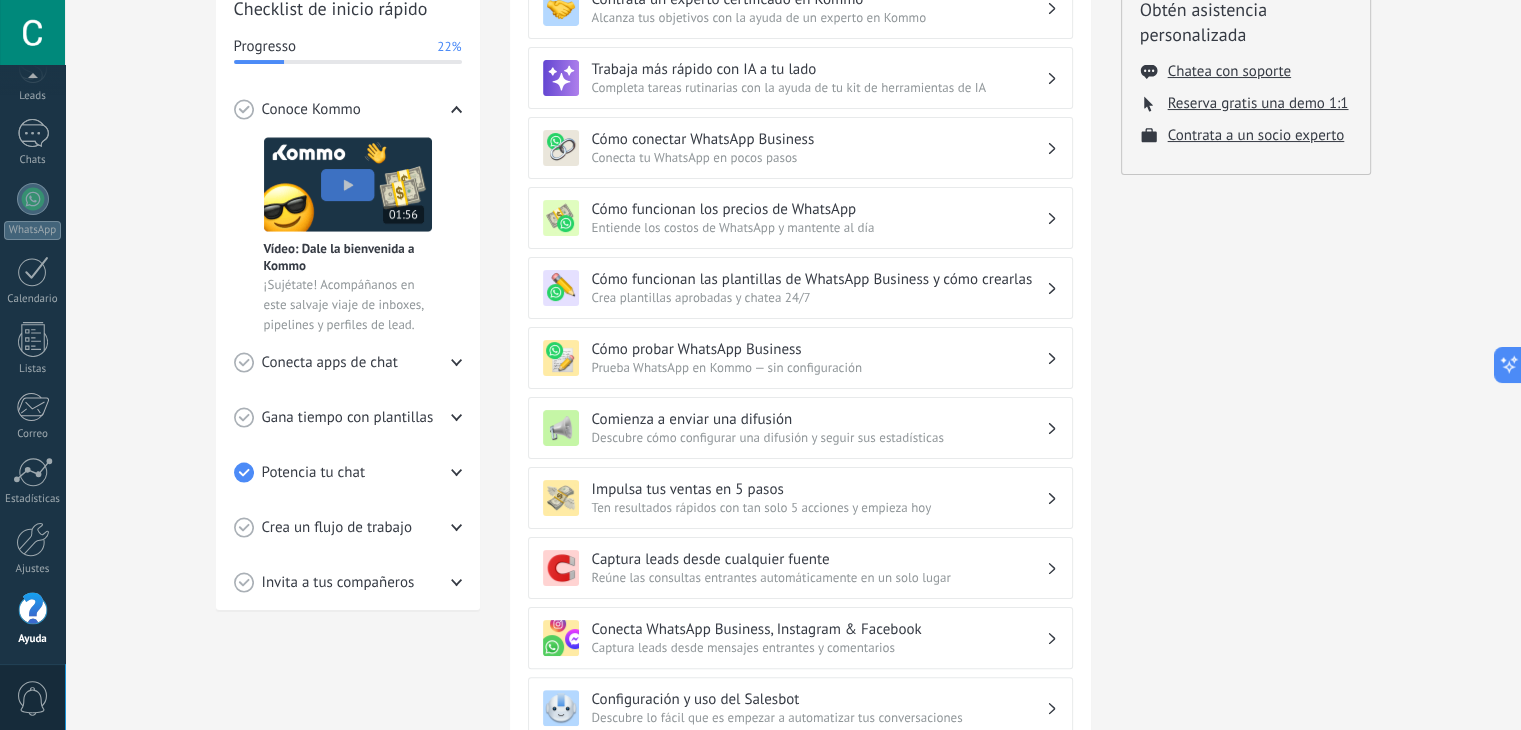 click on "Conecta apps de chat" at bounding box center [330, 363] 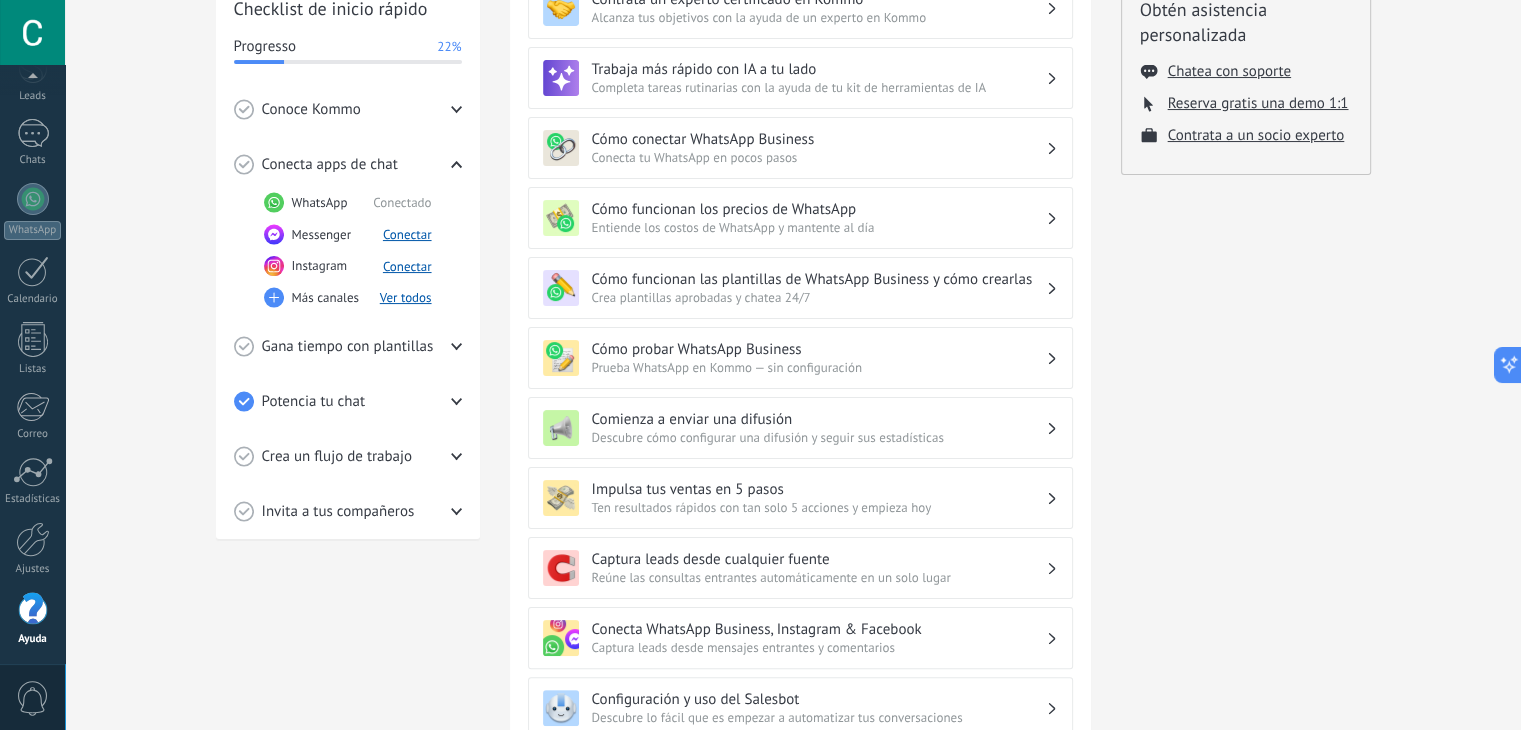 click on "Gana tiempo con plantillas" at bounding box center (348, 347) 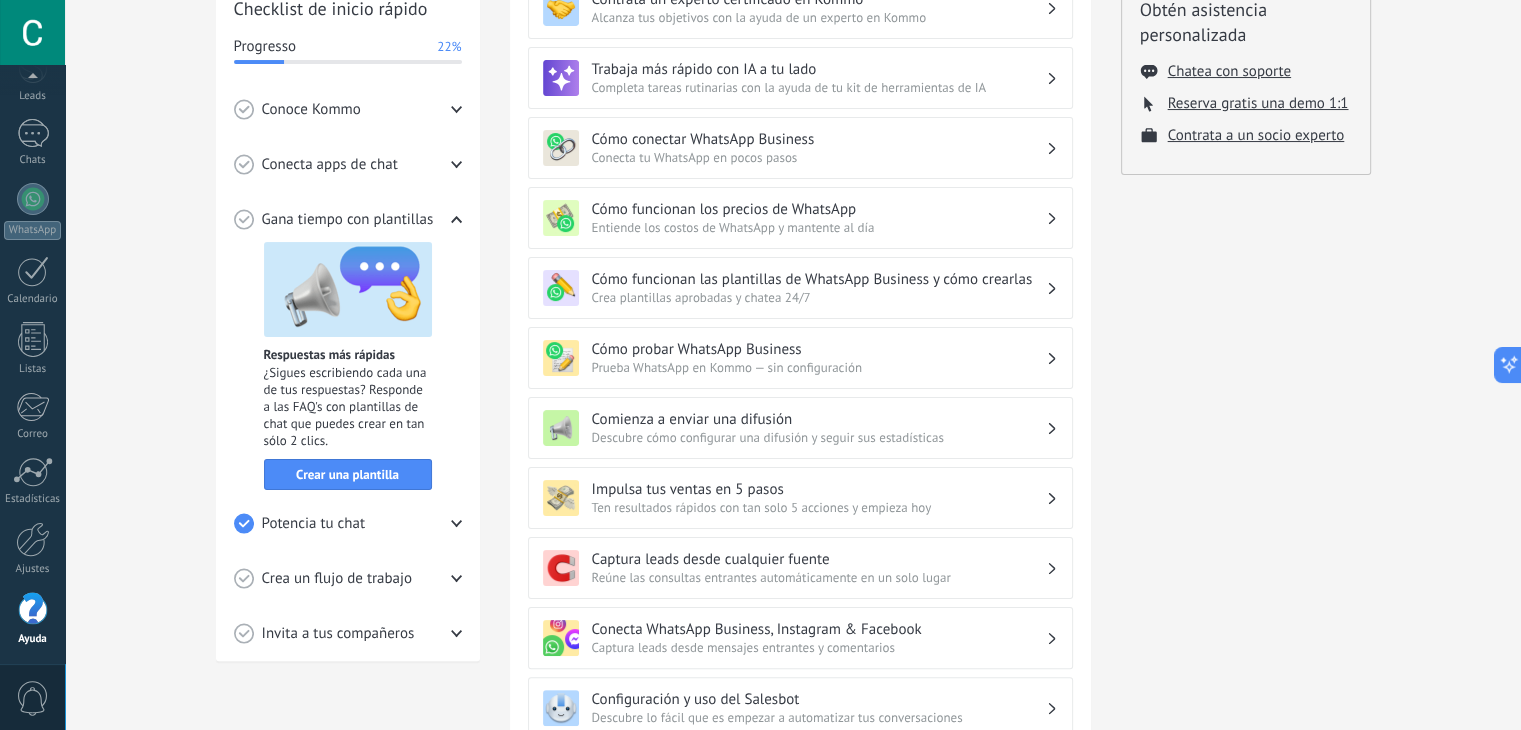 click on "Potencia tu chat" at bounding box center (314, 524) 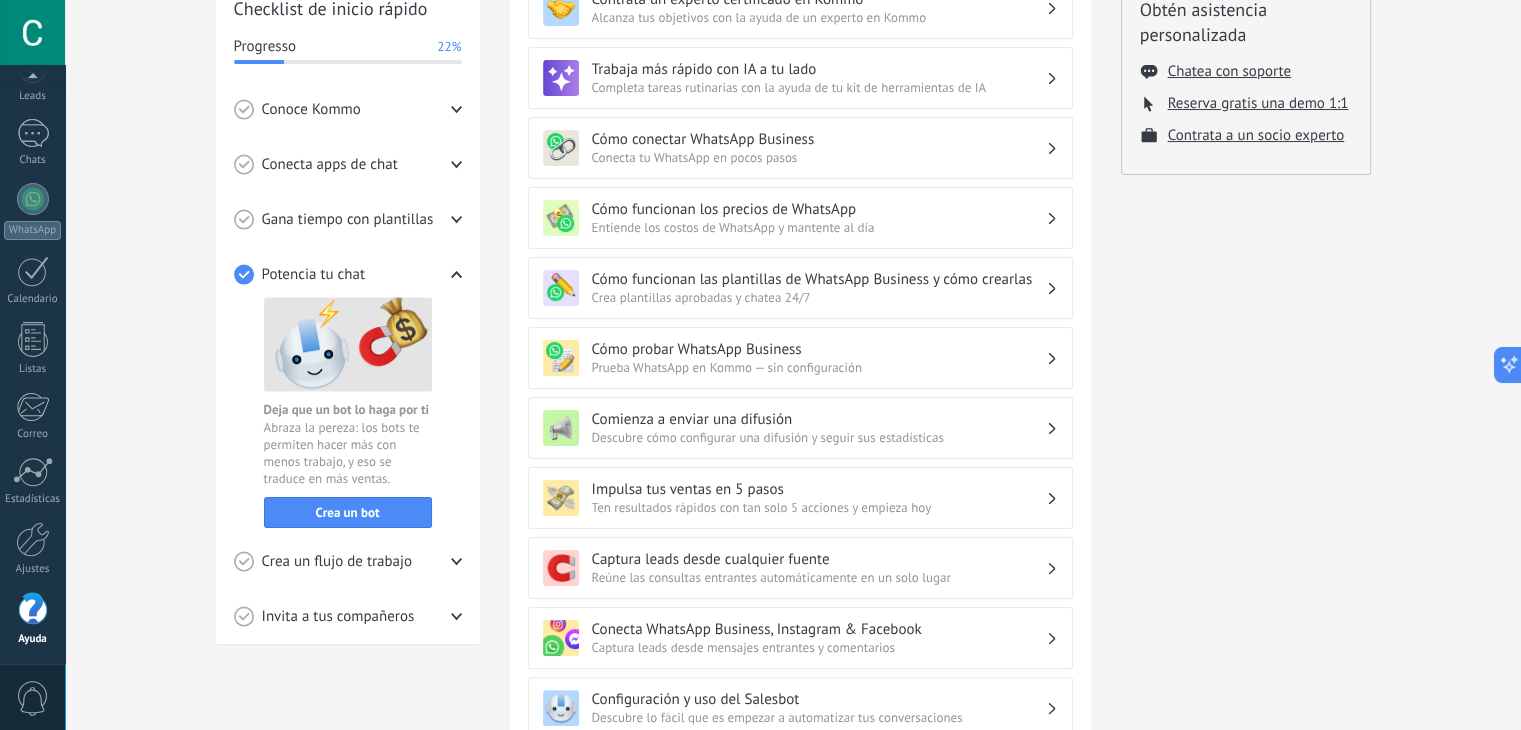 click on "Crea un flujo de trabajo" at bounding box center [337, 562] 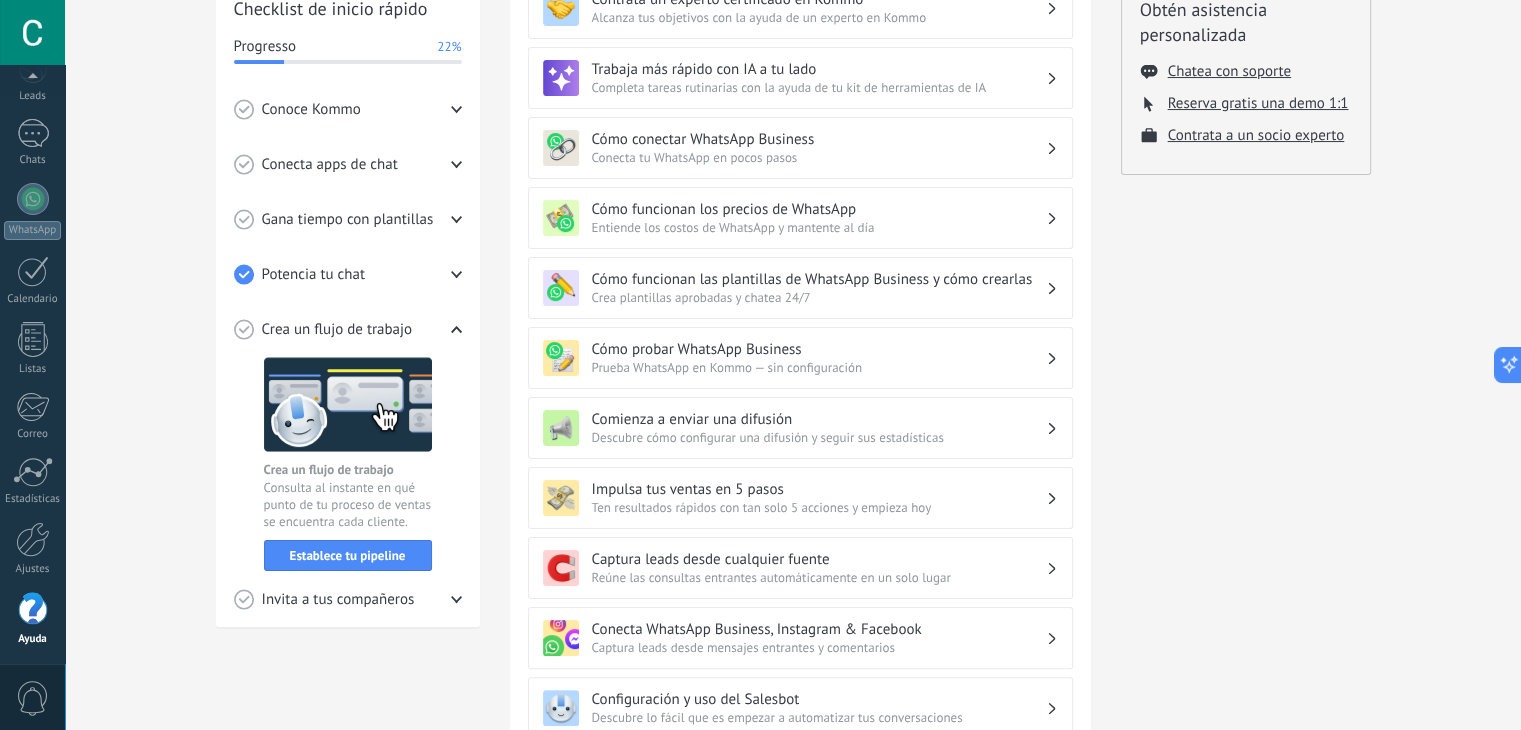 click on "Invita a tus compañeros" at bounding box center [338, 600] 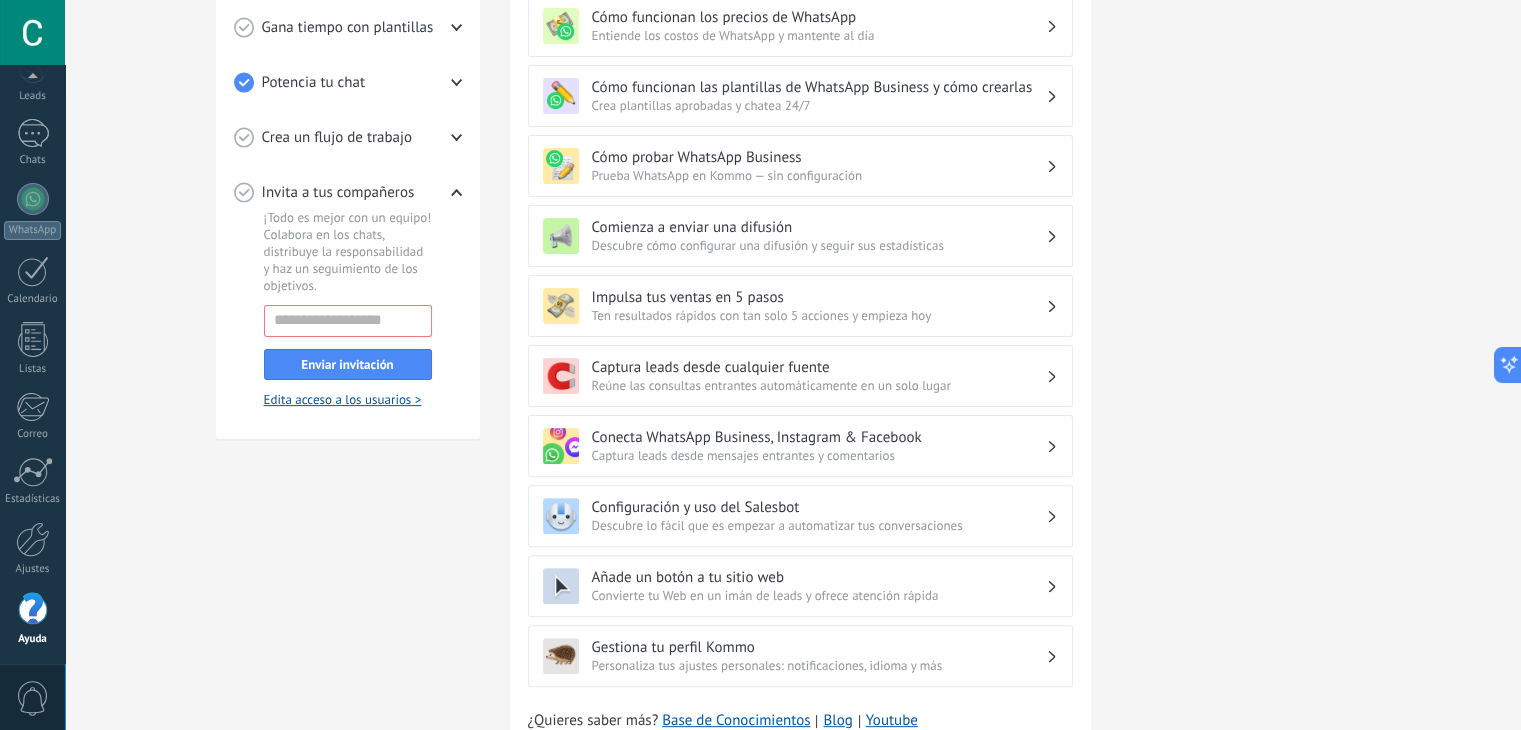 scroll, scrollTop: 500, scrollLeft: 0, axis: vertical 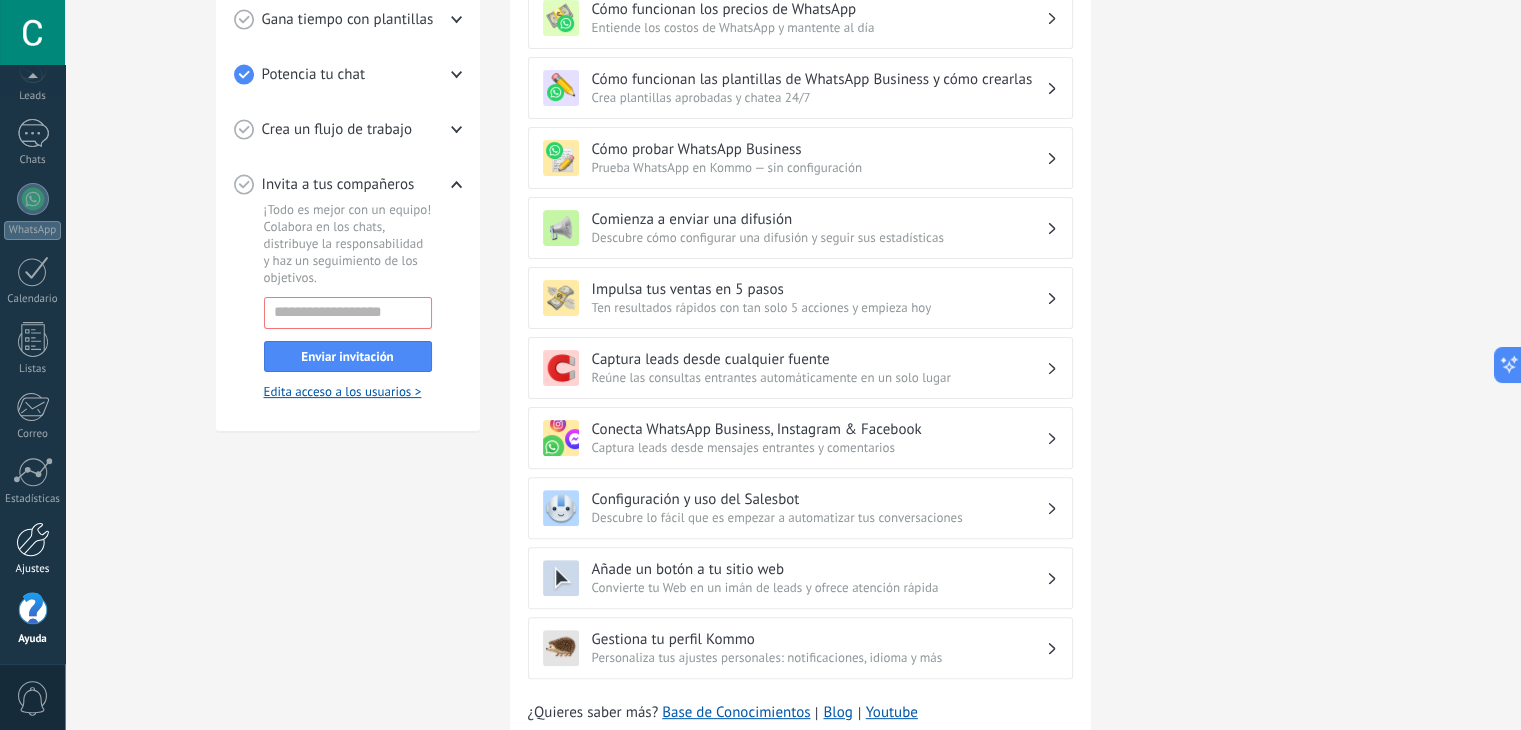 click at bounding box center (33, 539) 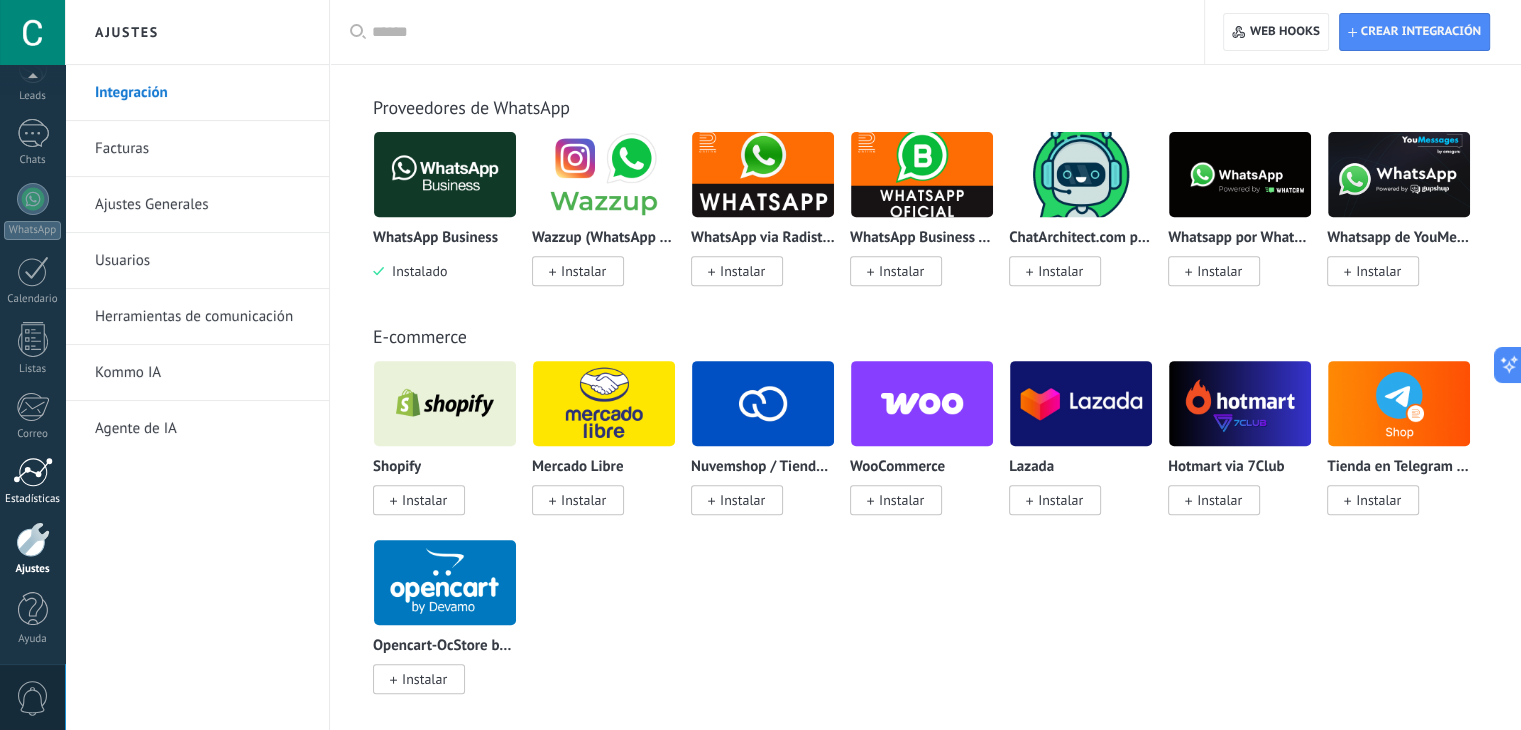 scroll, scrollTop: 800, scrollLeft: 0, axis: vertical 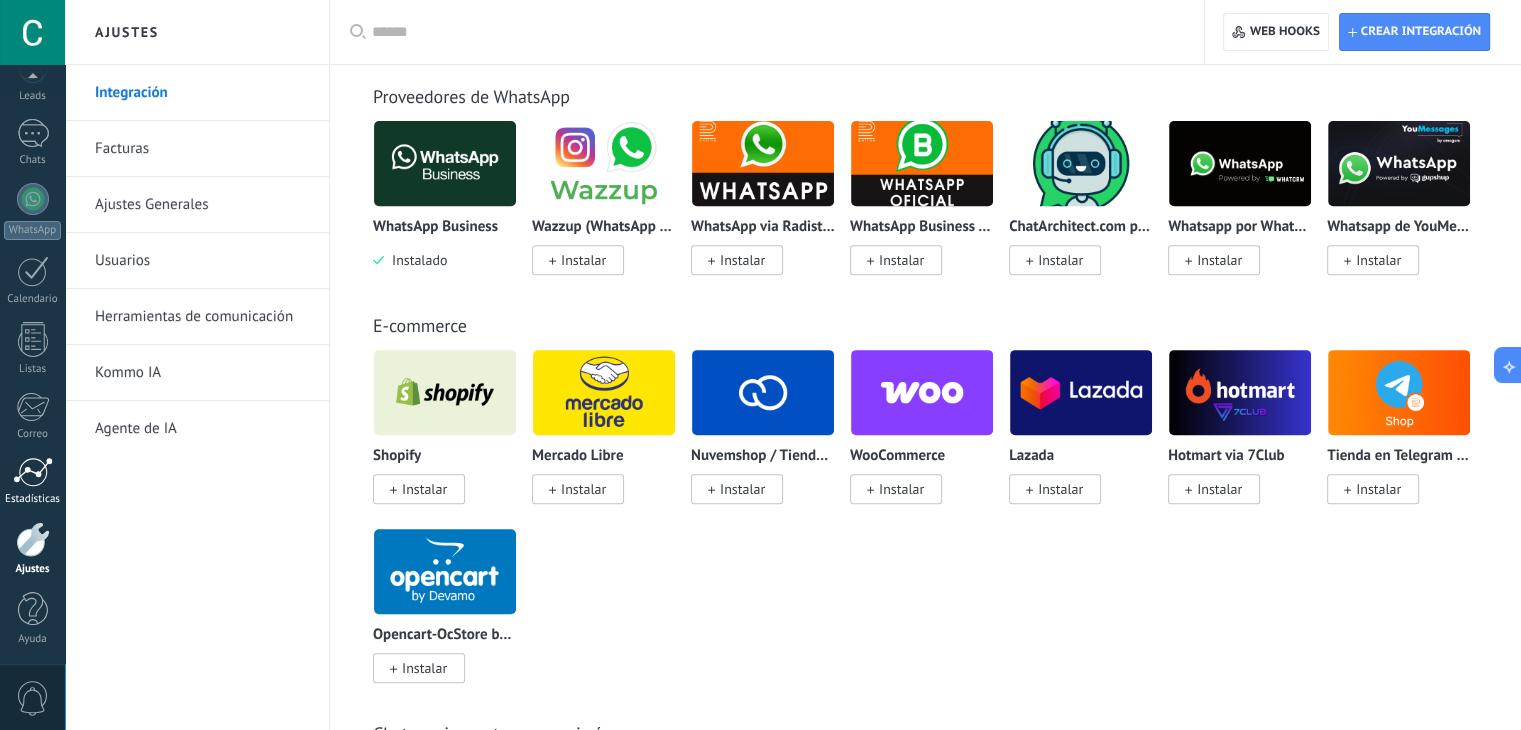 click at bounding box center (33, 472) 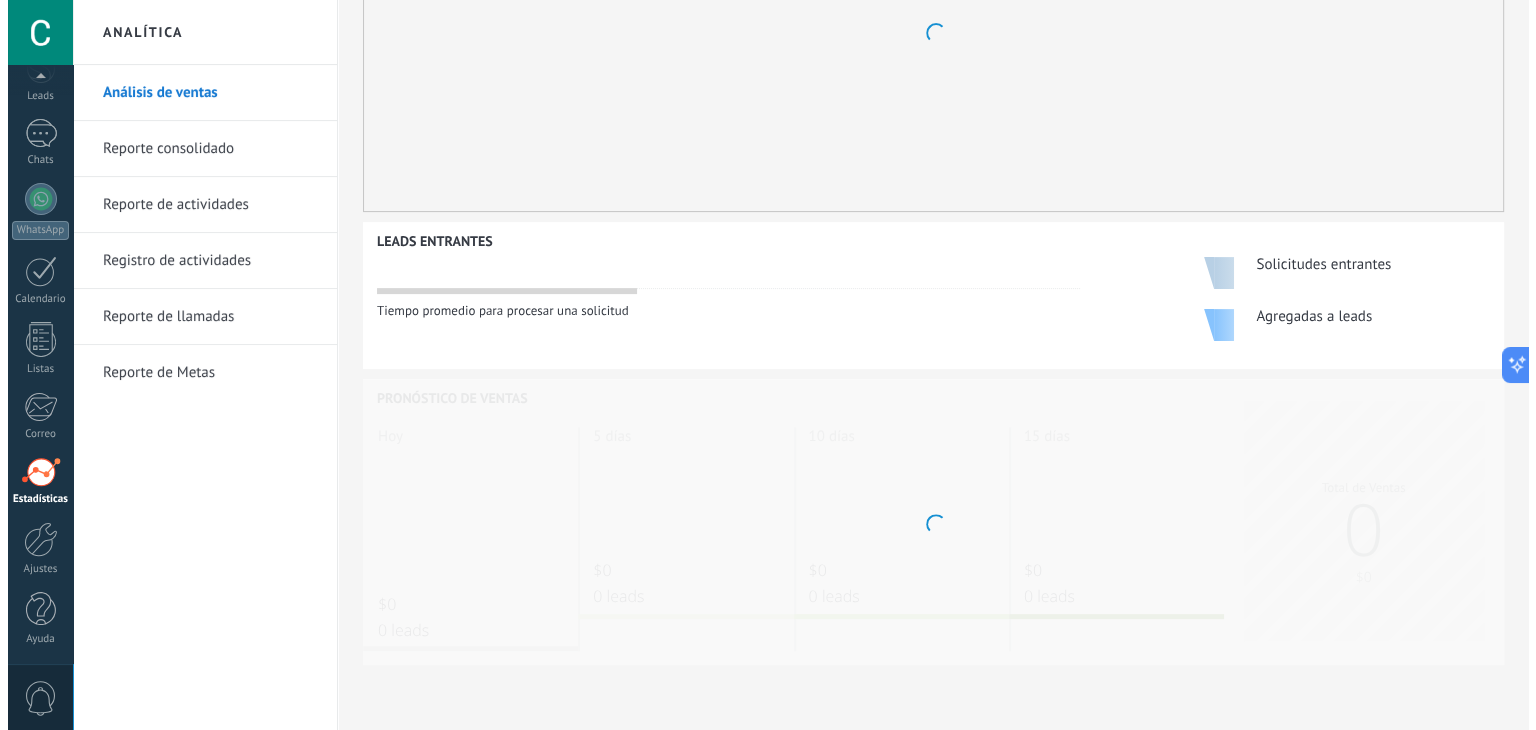 scroll, scrollTop: 0, scrollLeft: 0, axis: both 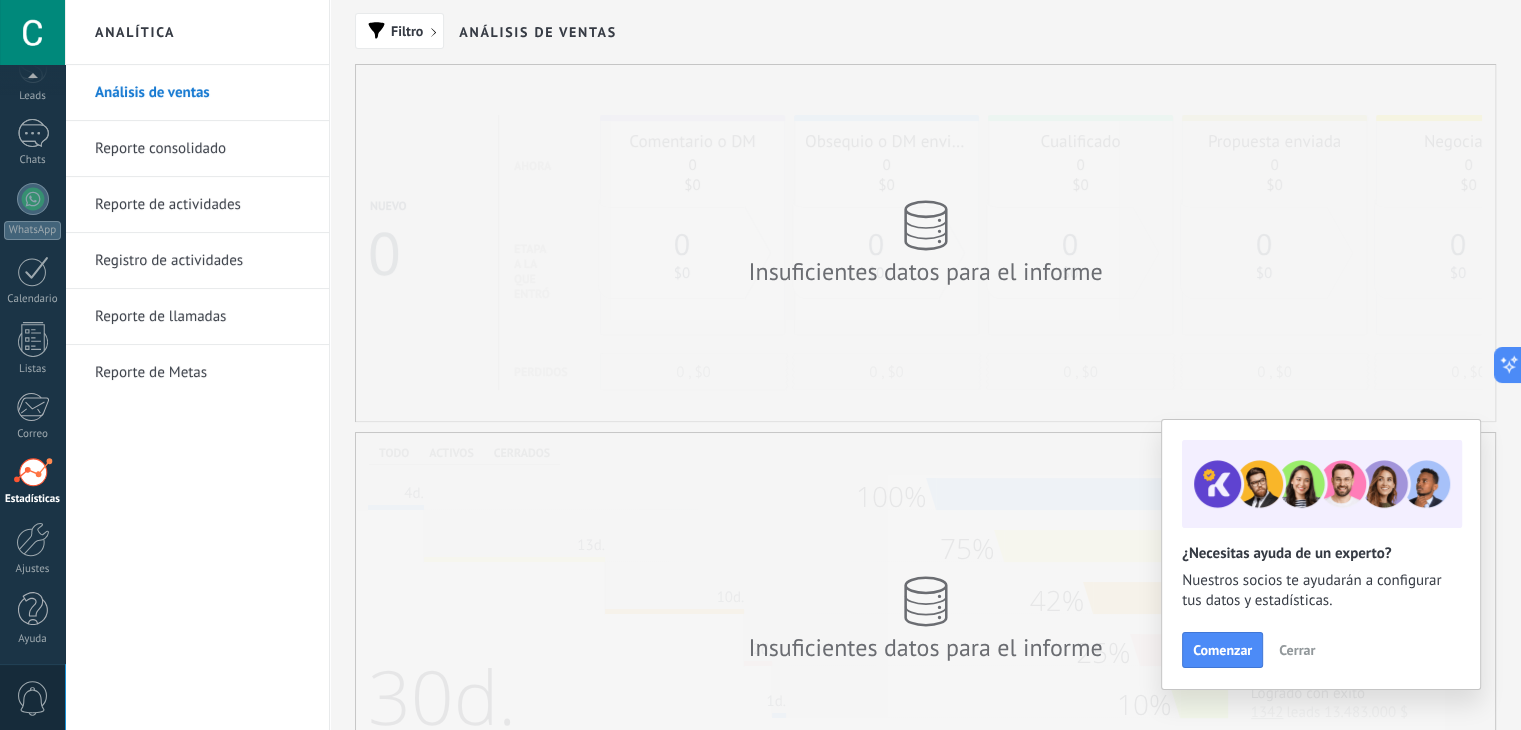 click on "Cerrar" at bounding box center [1297, 650] 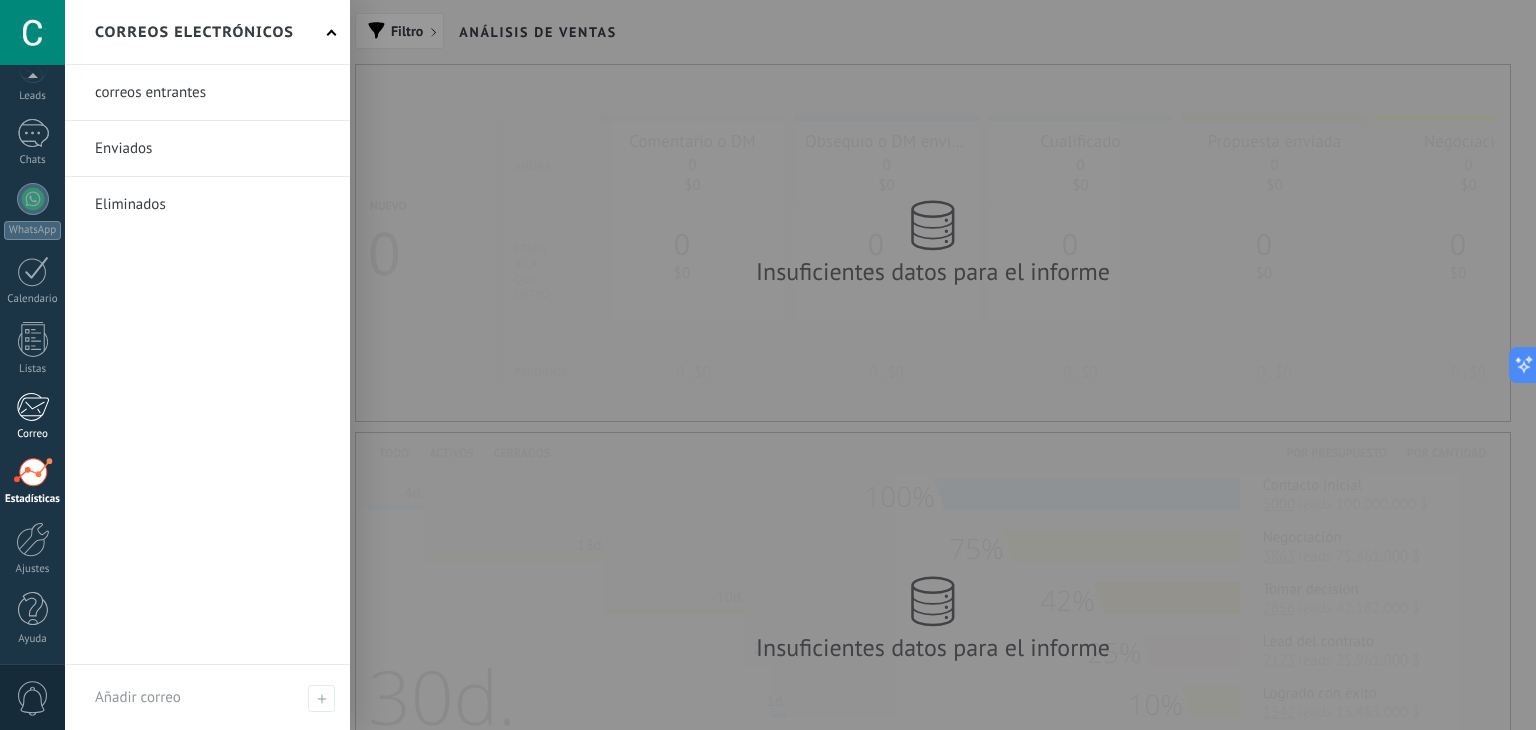 click at bounding box center [32, 407] 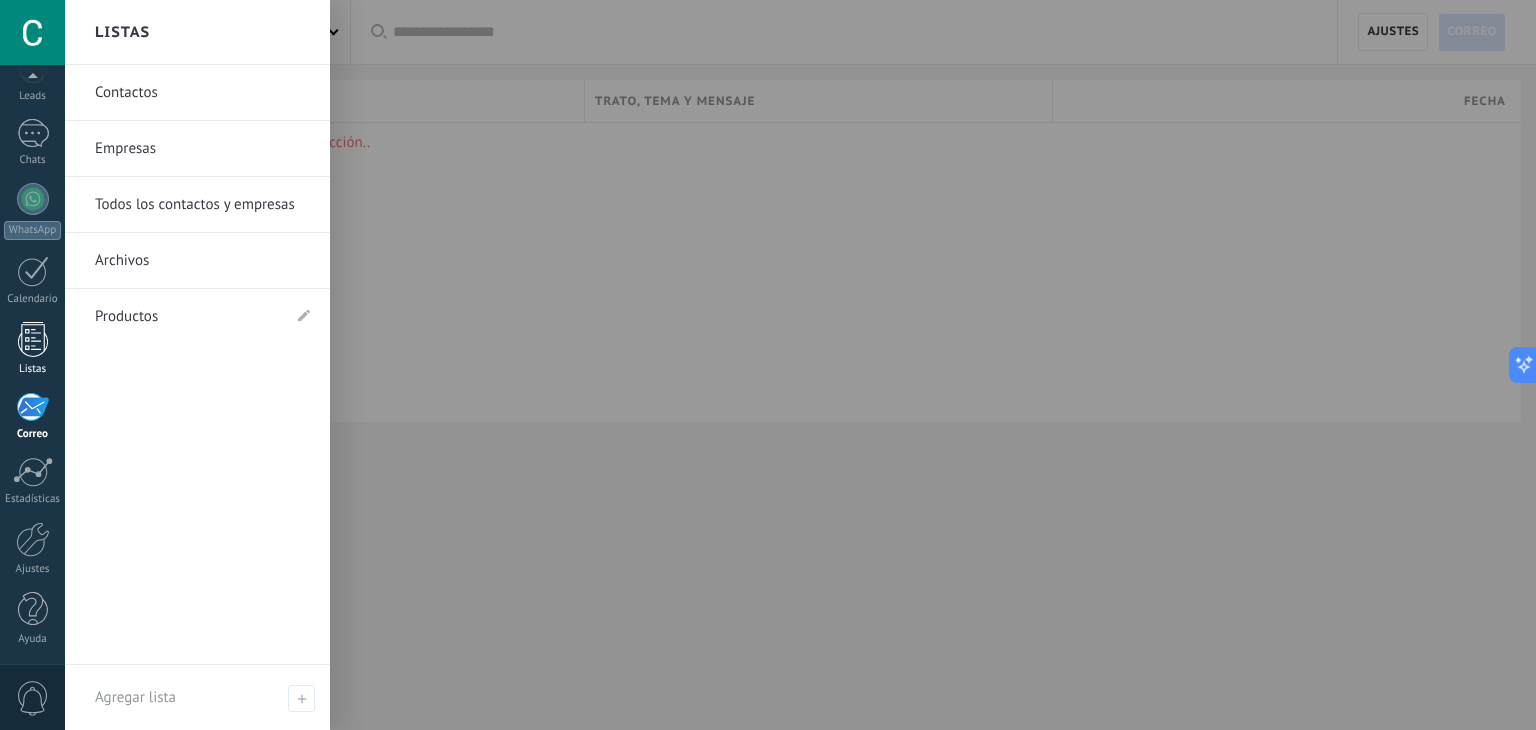 click at bounding box center [33, 339] 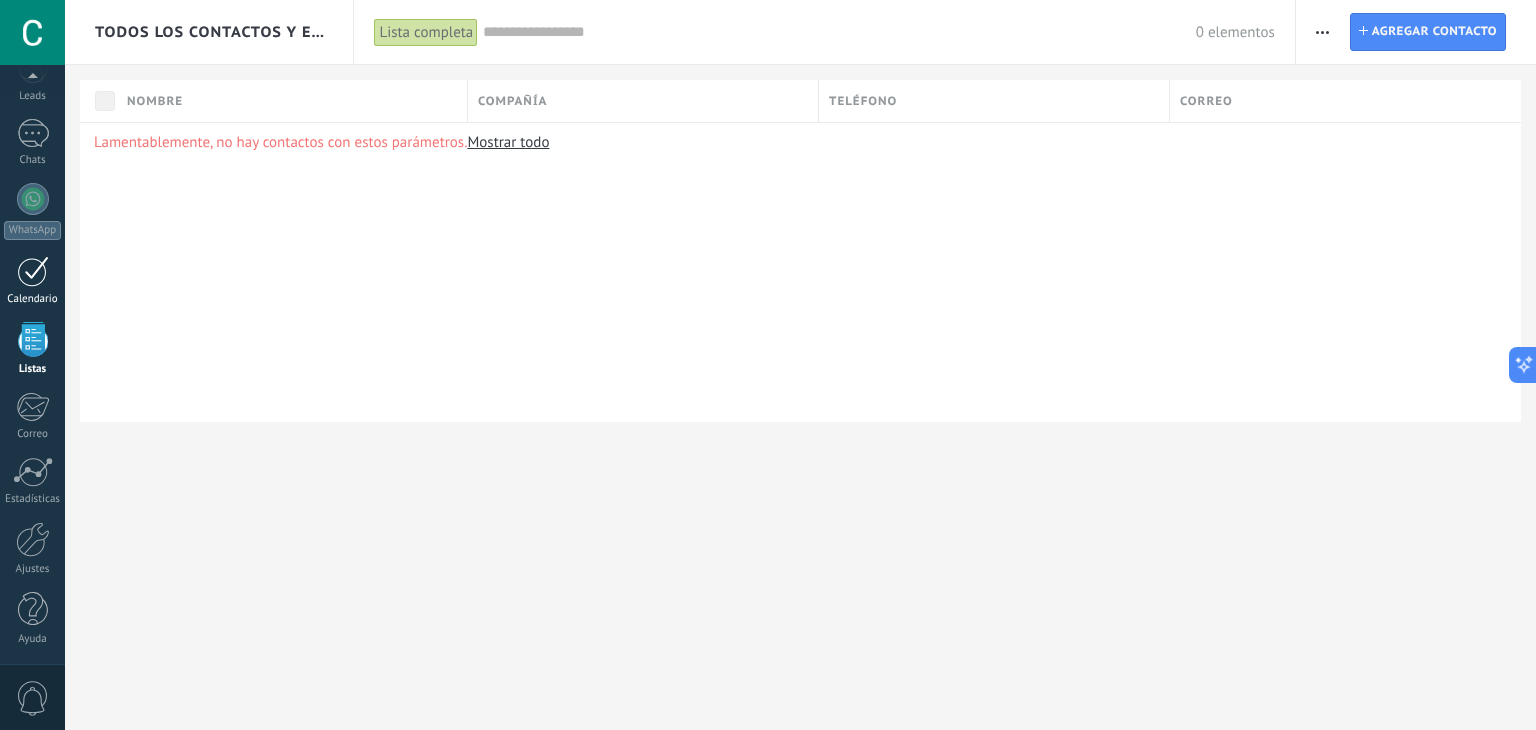 click on "Calendario" at bounding box center [32, 281] 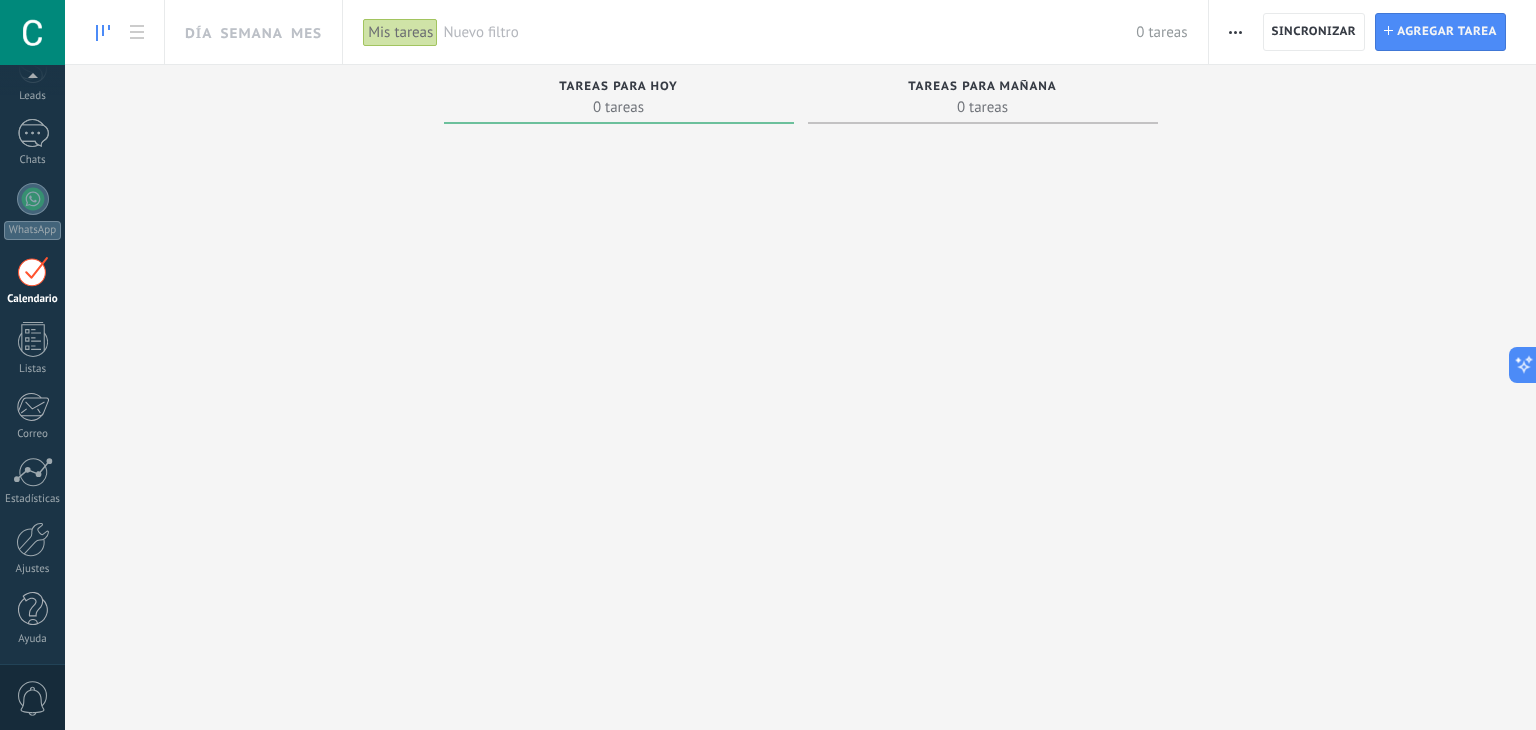 click on "Panel
Leads
Chats
WhatsApp
Clientes" at bounding box center (32, 324) 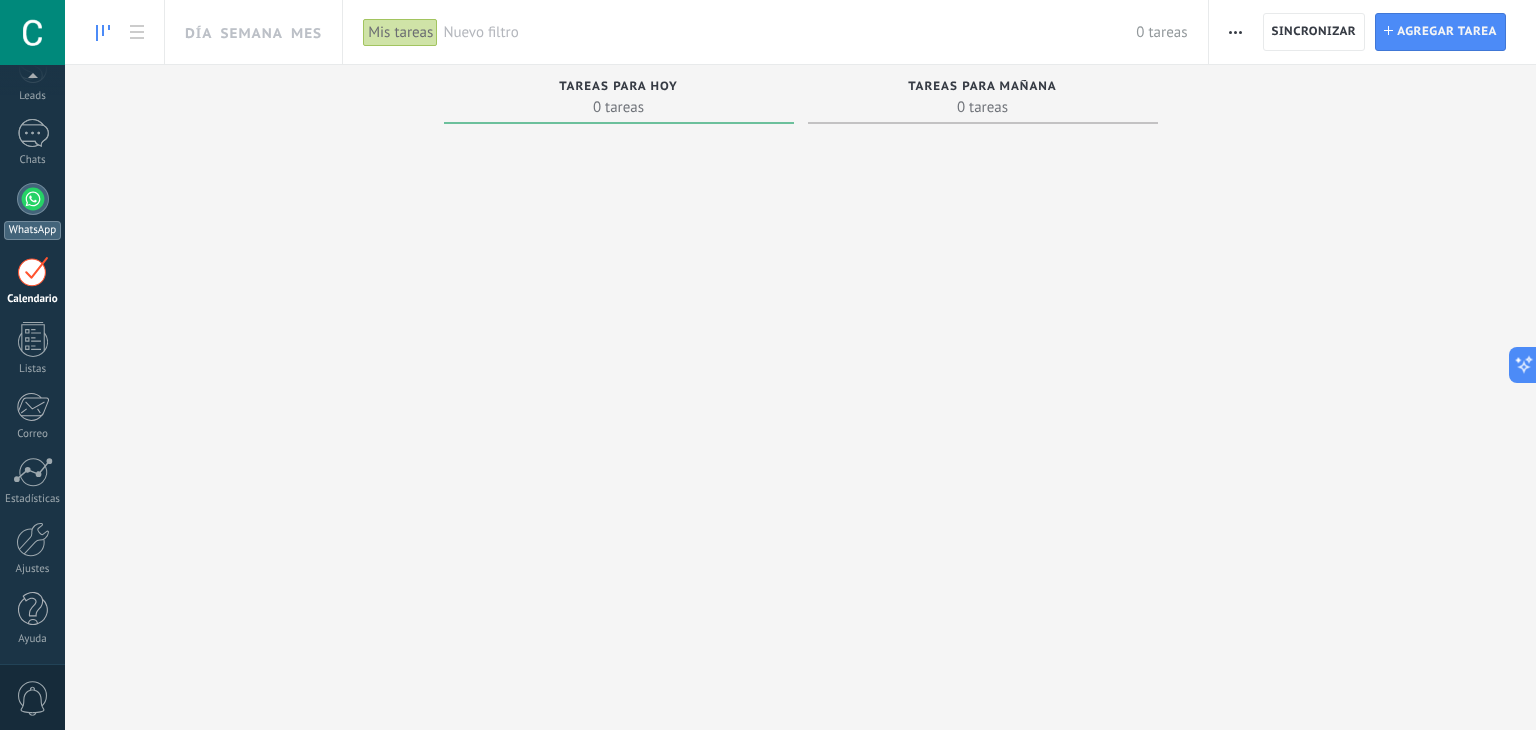 click at bounding box center (33, 199) 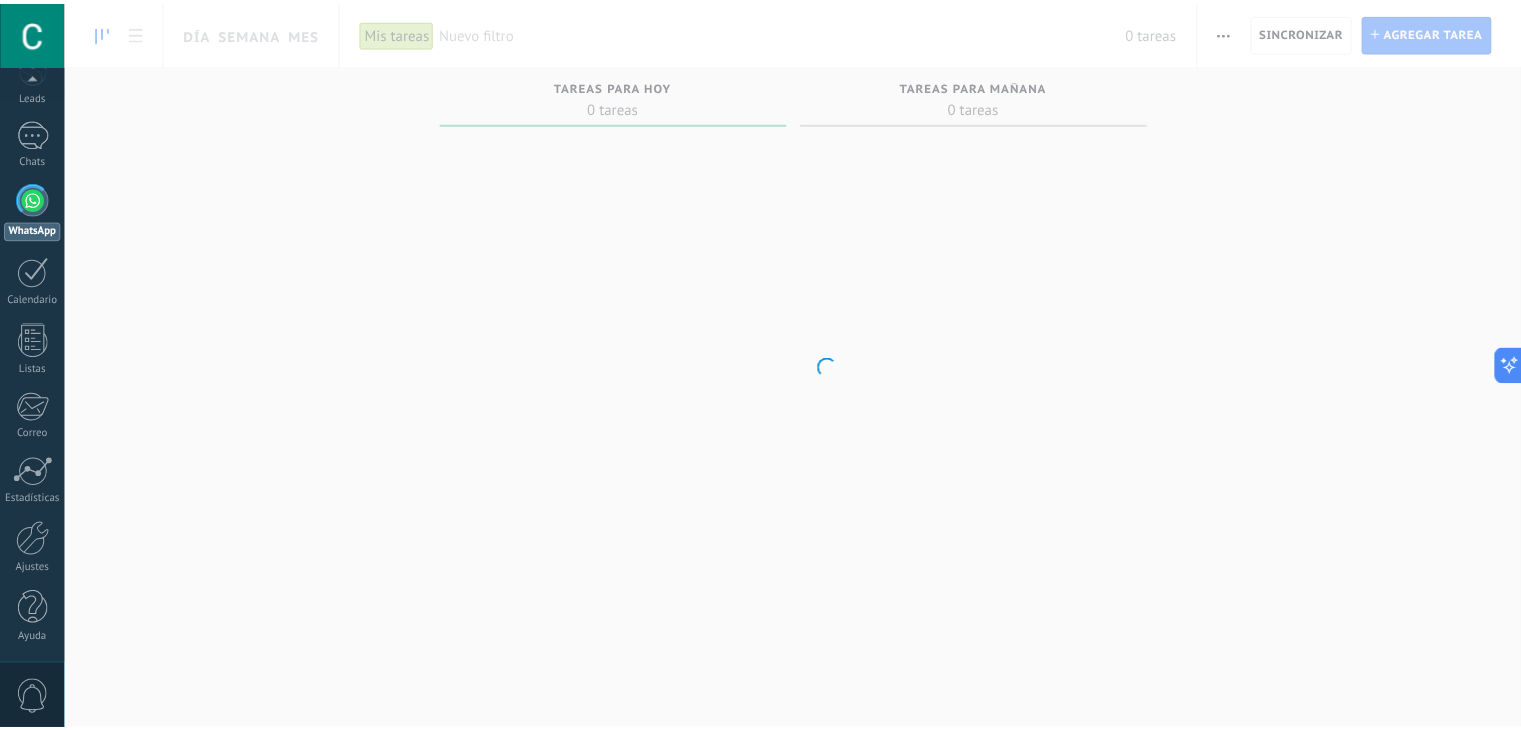scroll, scrollTop: 0, scrollLeft: 0, axis: both 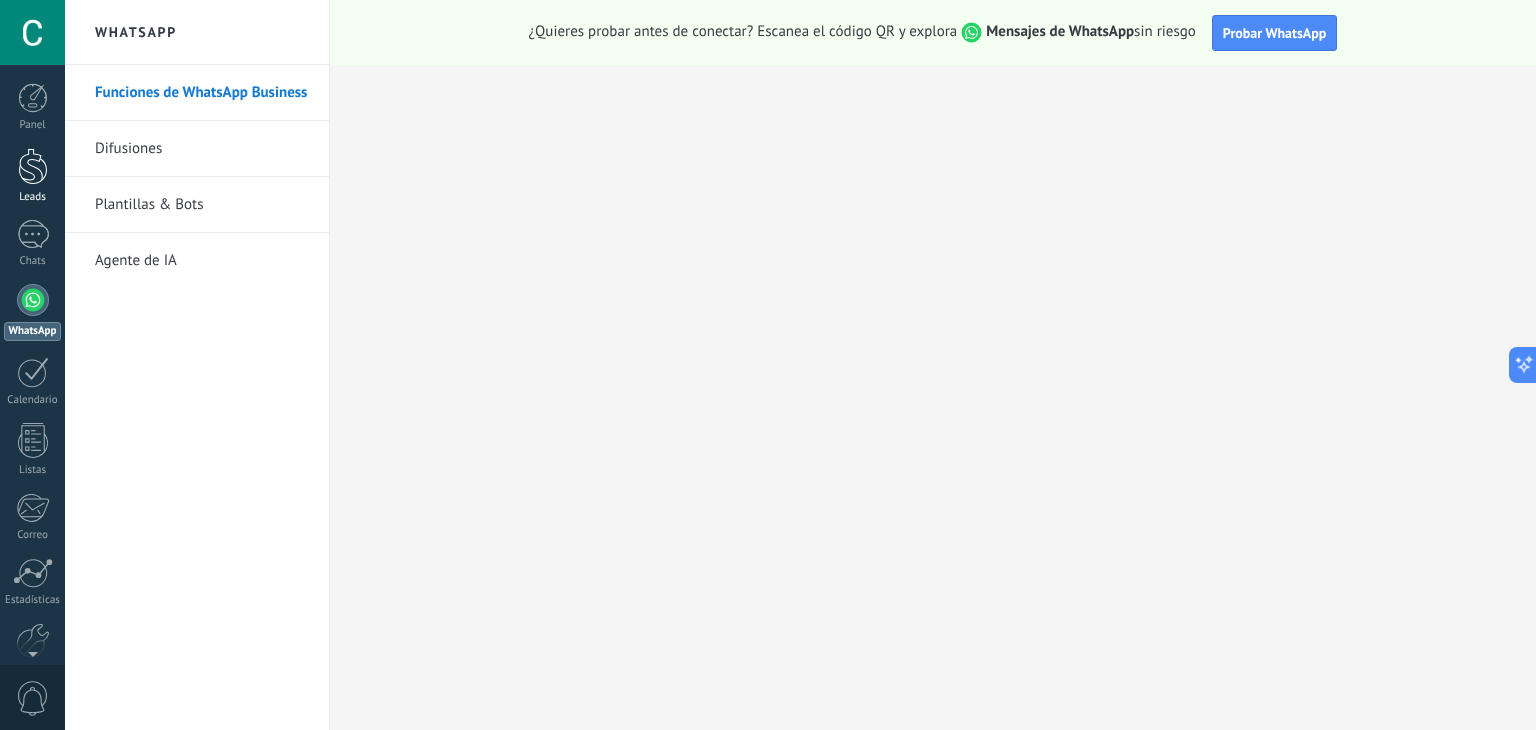 click at bounding box center (33, 166) 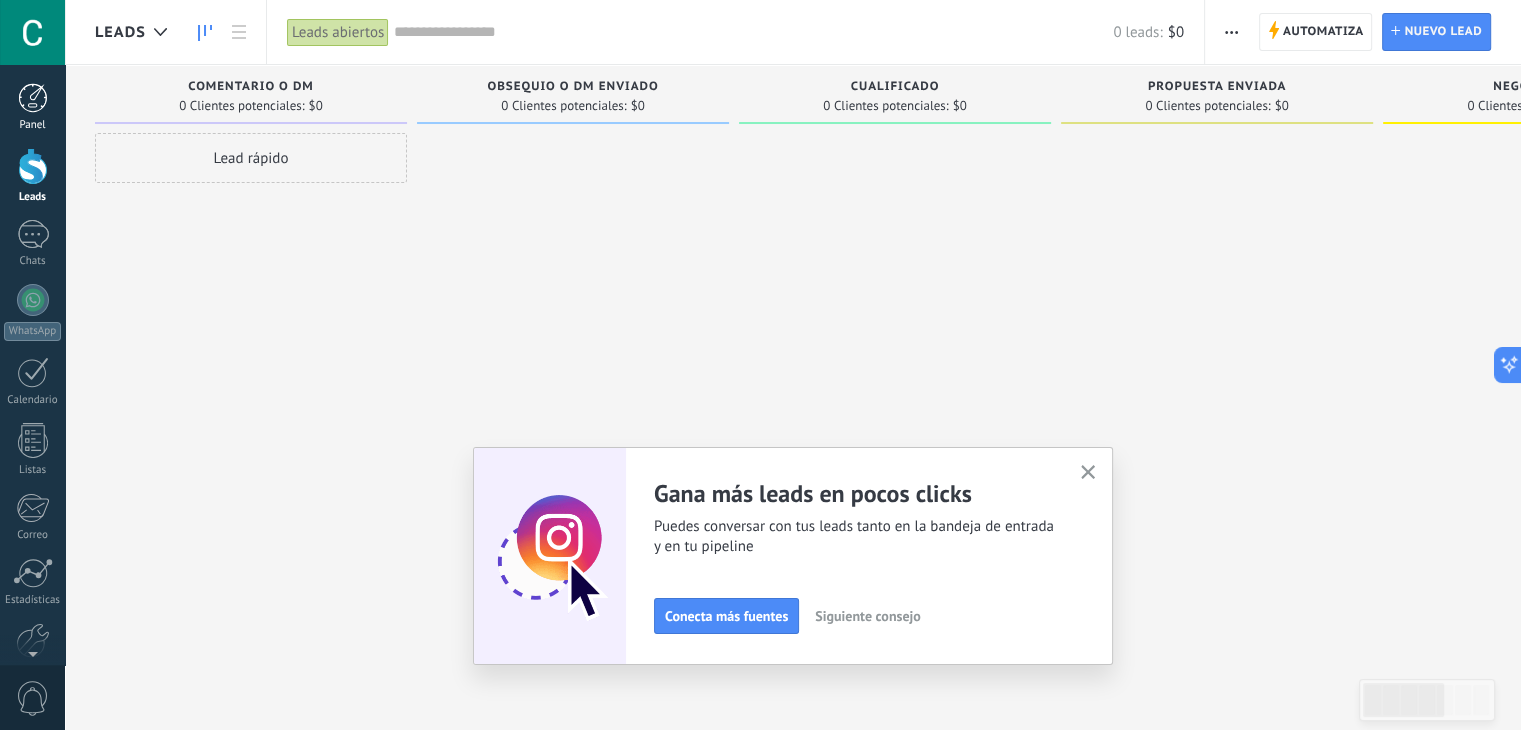 click at bounding box center (33, 98) 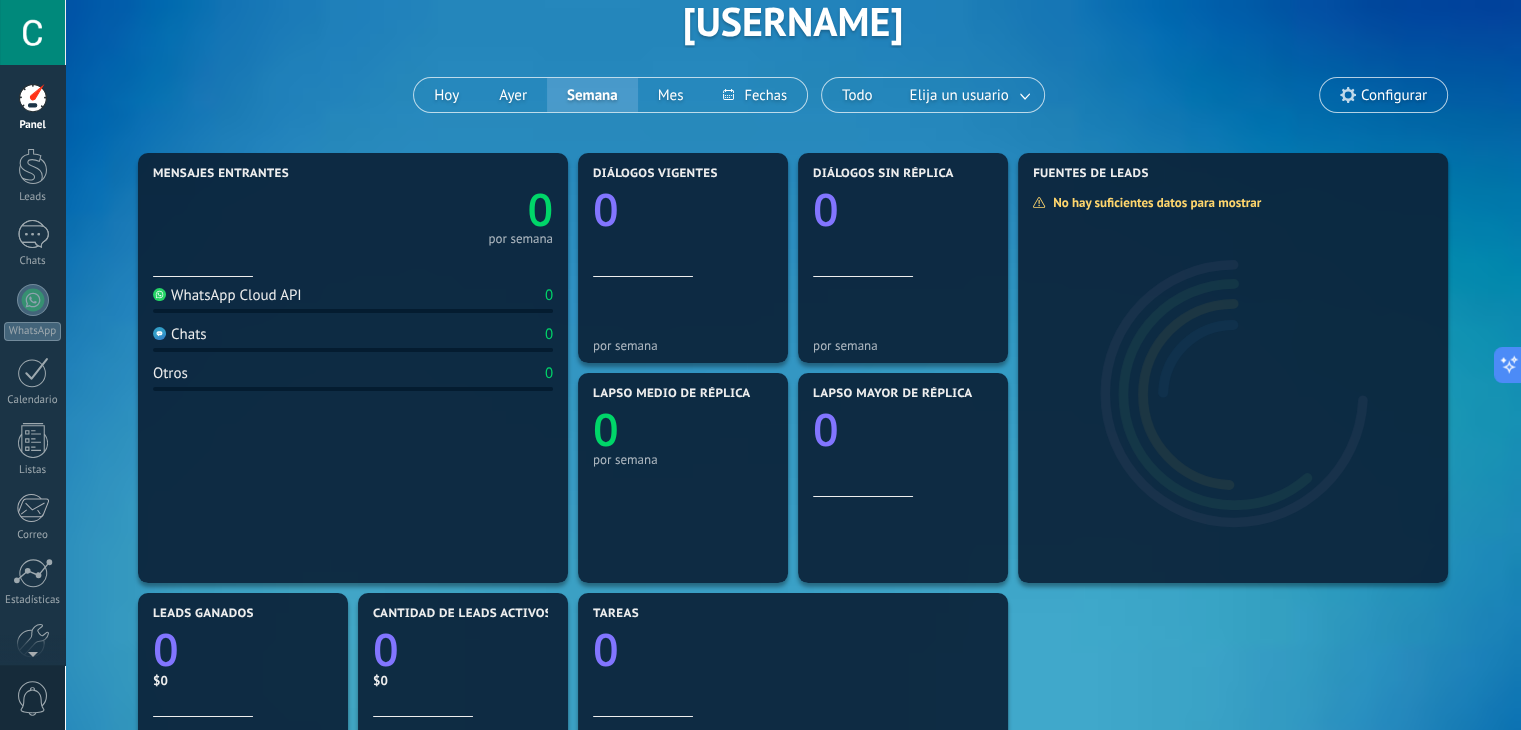 scroll, scrollTop: 0, scrollLeft: 0, axis: both 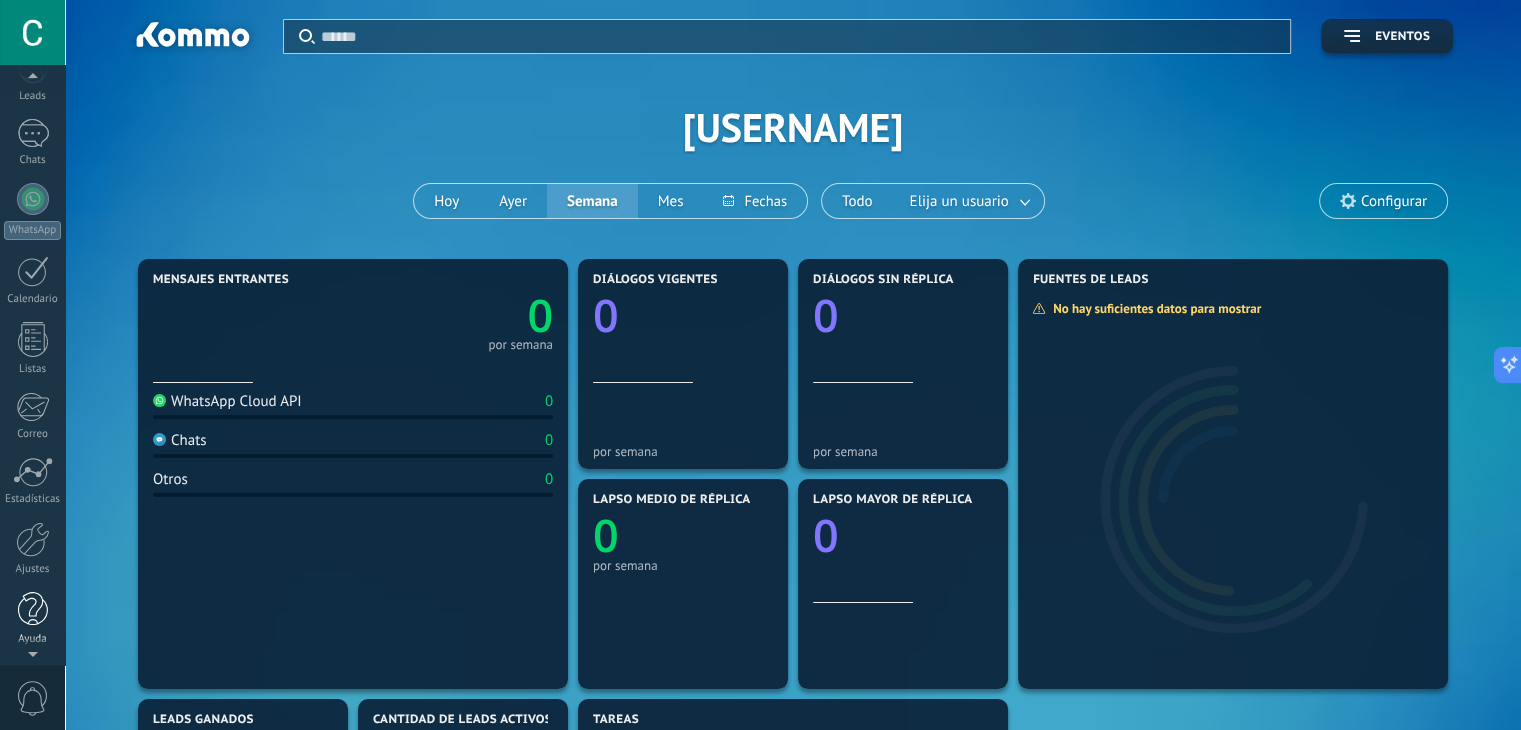 click at bounding box center [33, 609] 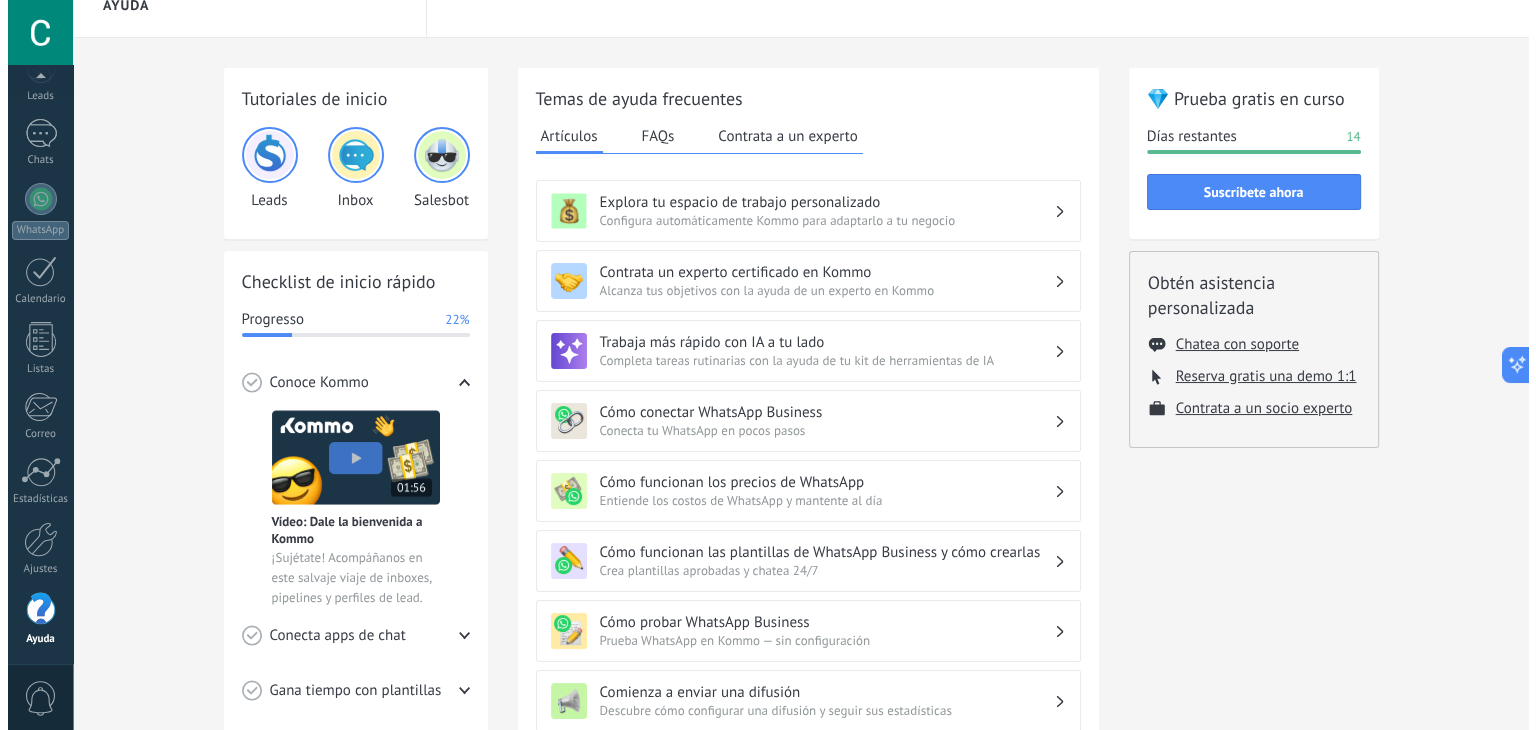 scroll, scrollTop: 0, scrollLeft: 0, axis: both 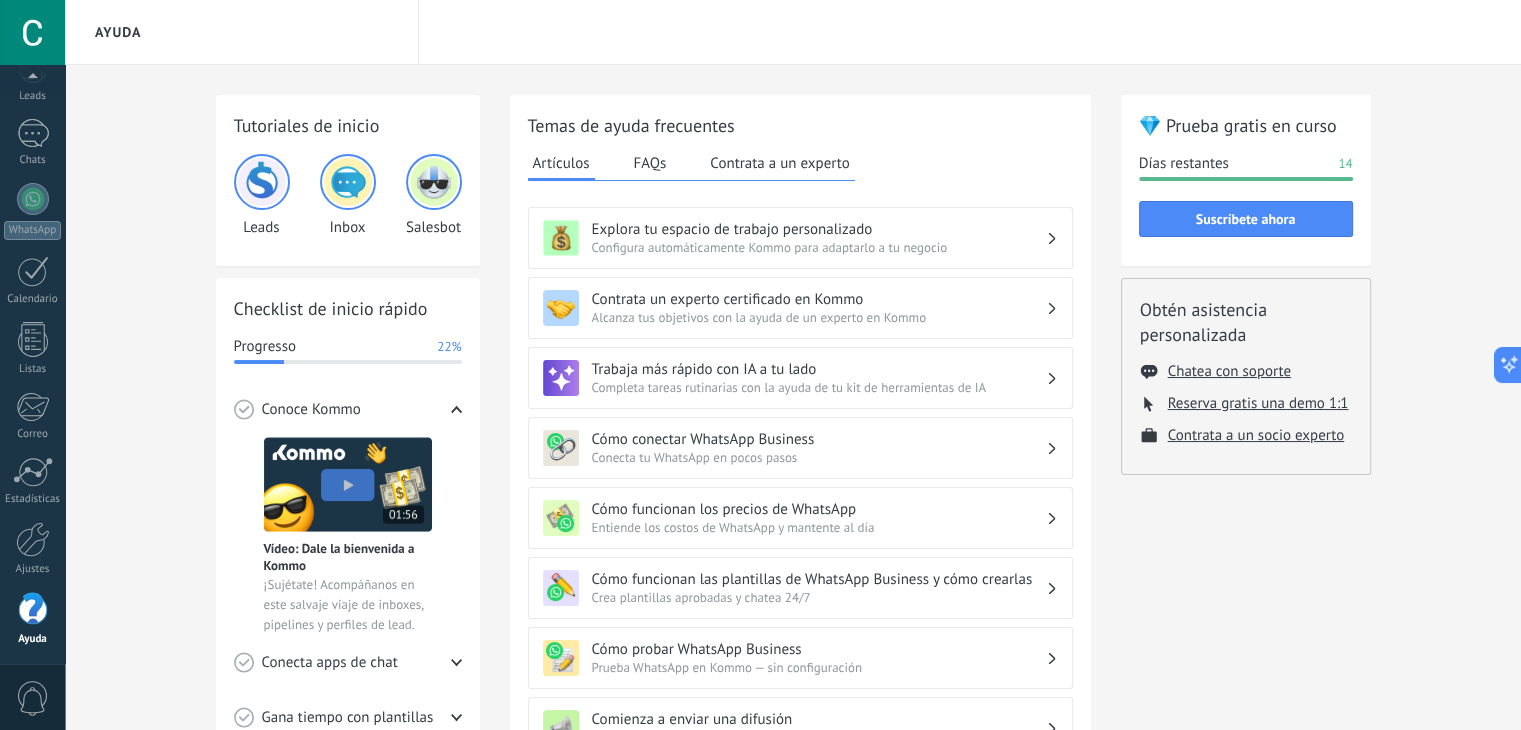 click on "Configura automáticamente Kommo para adaptarlo a tu negocio" at bounding box center [819, 247] 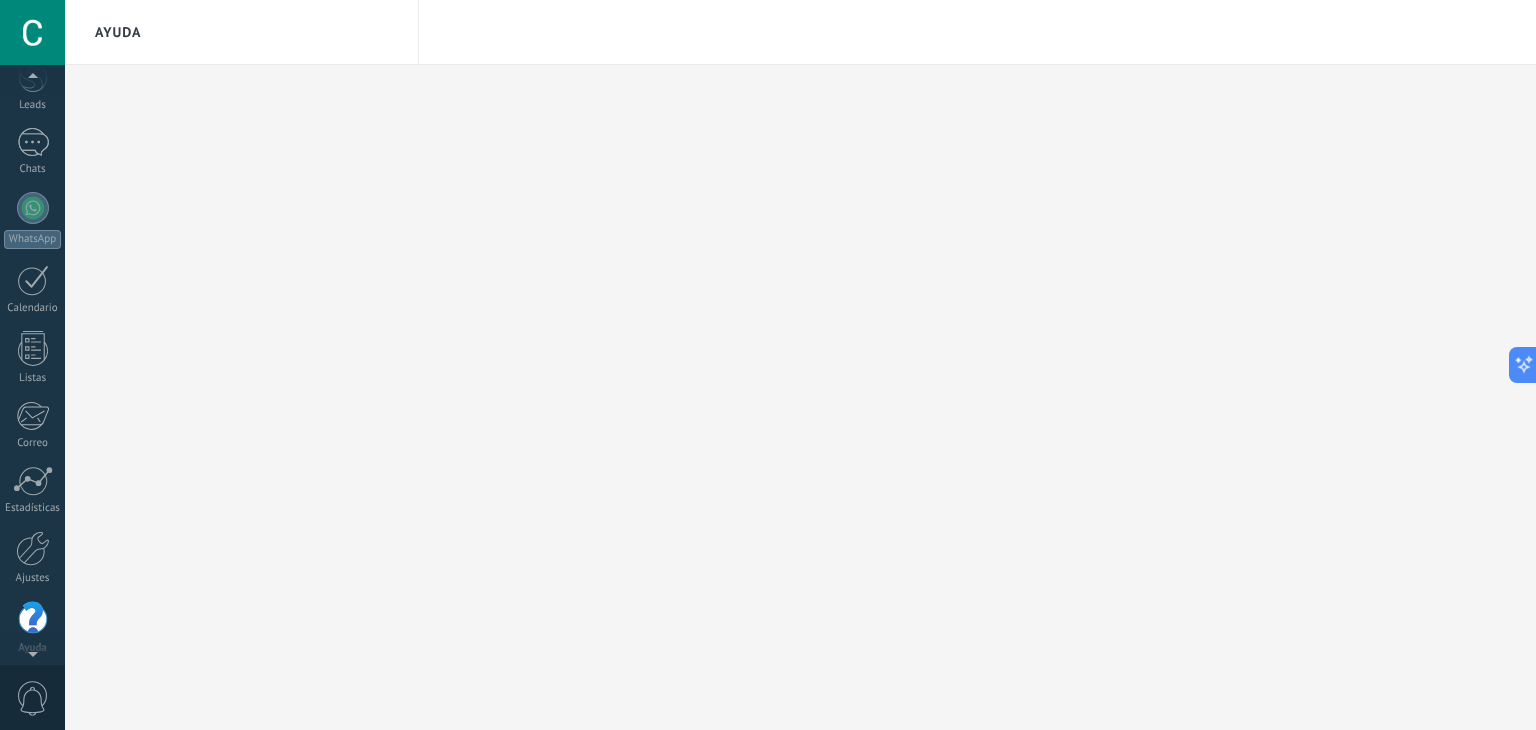 scroll, scrollTop: 101, scrollLeft: 0, axis: vertical 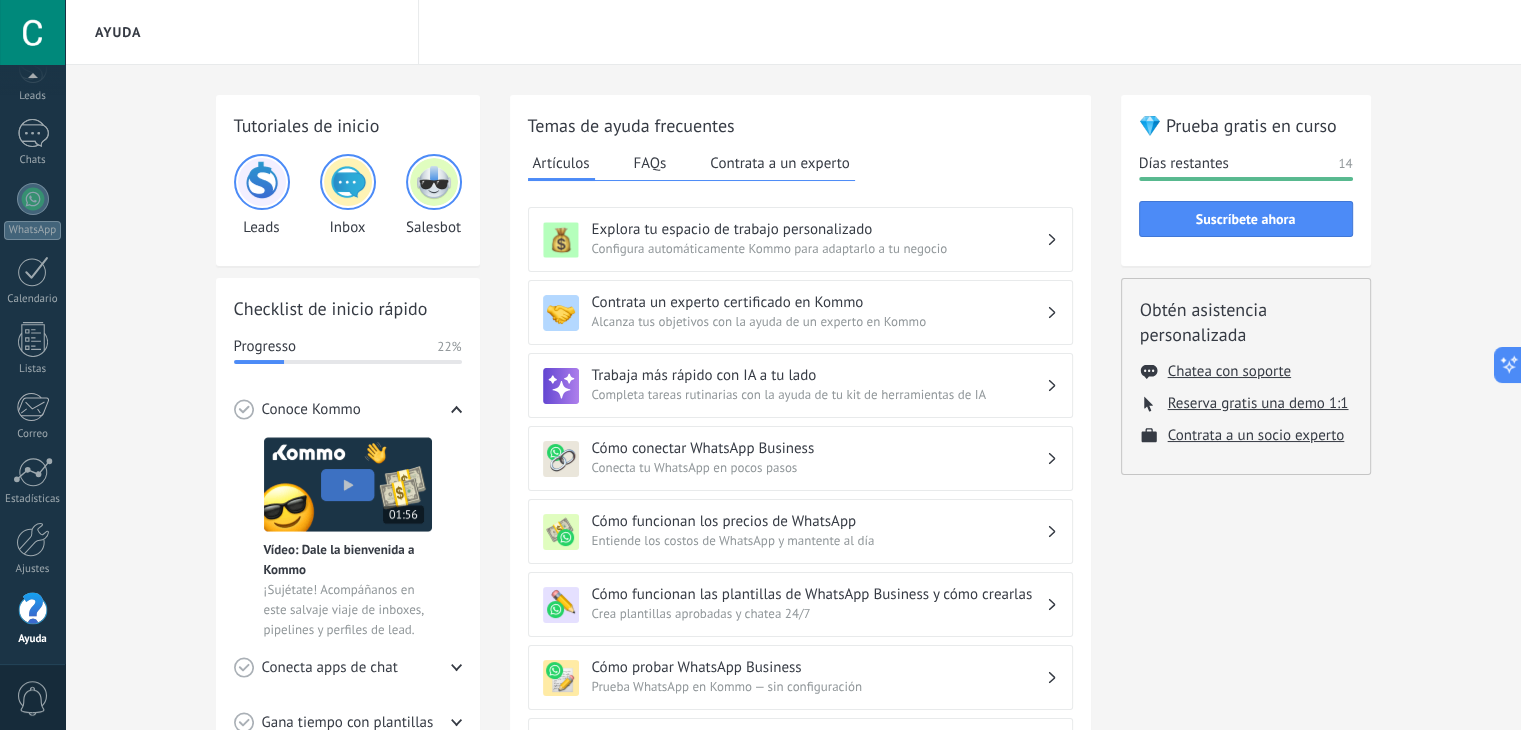 click on "Completa tareas rutinarias con la ayuda de tu kit de herramientas de IA" at bounding box center (819, 395) 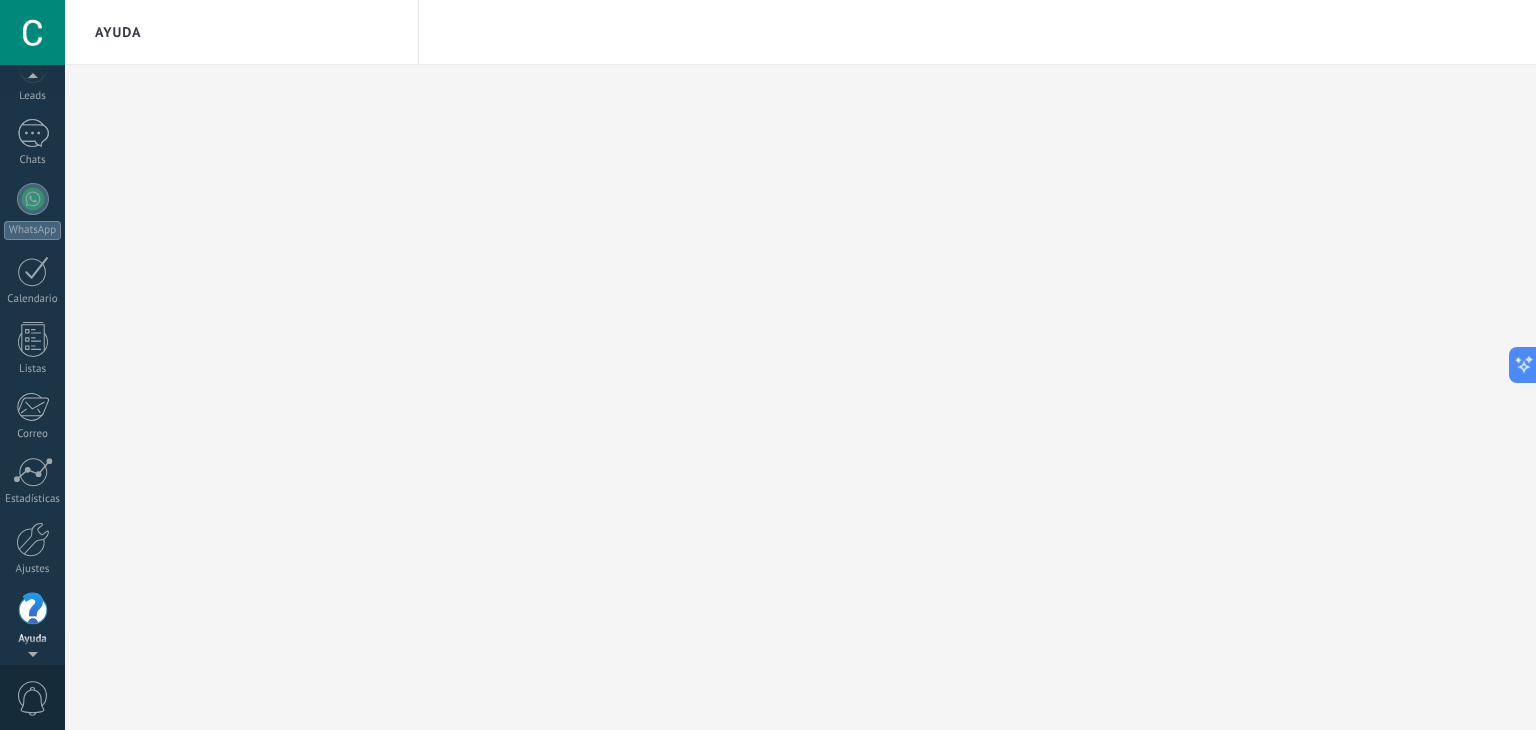 scroll, scrollTop: 101, scrollLeft: 0, axis: vertical 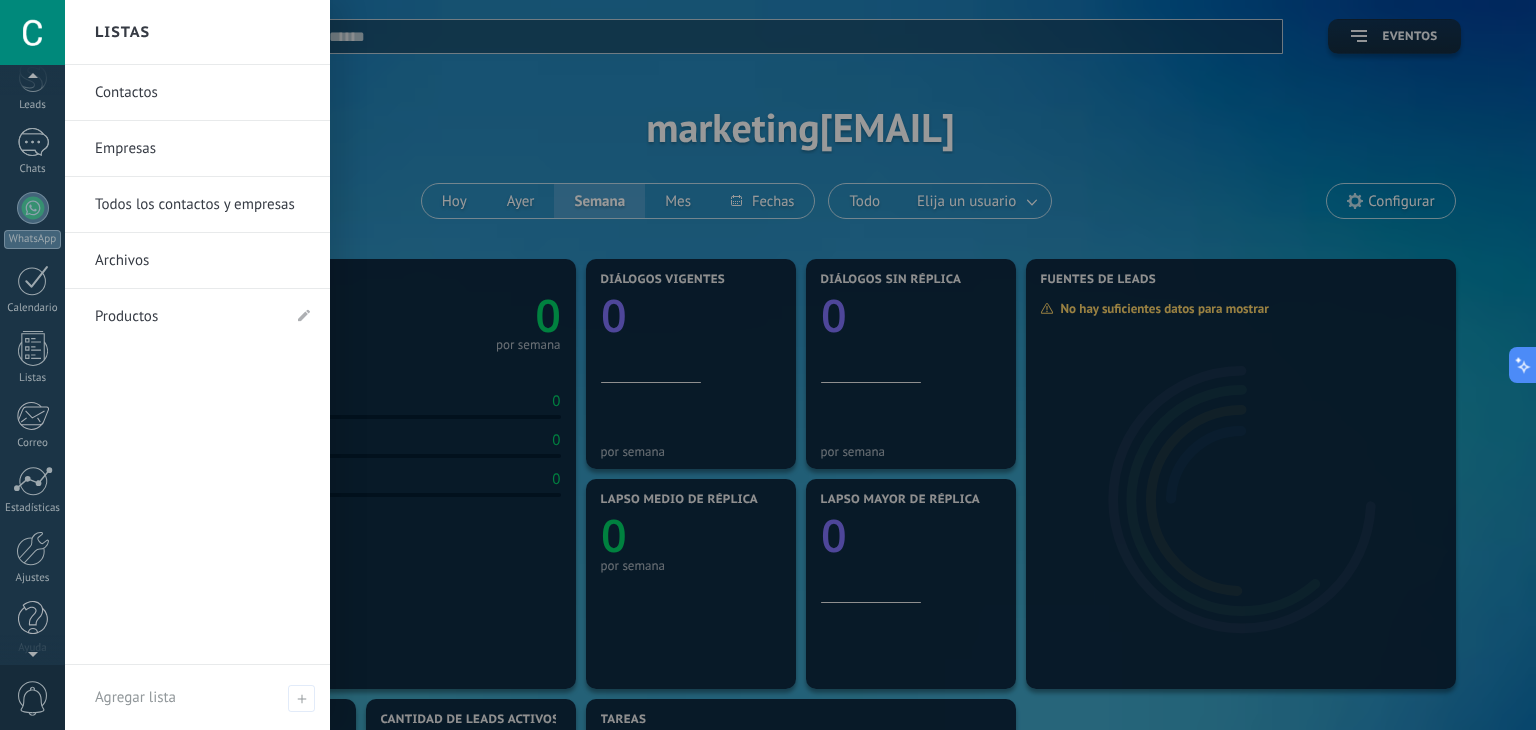 click at bounding box center (32, 650) 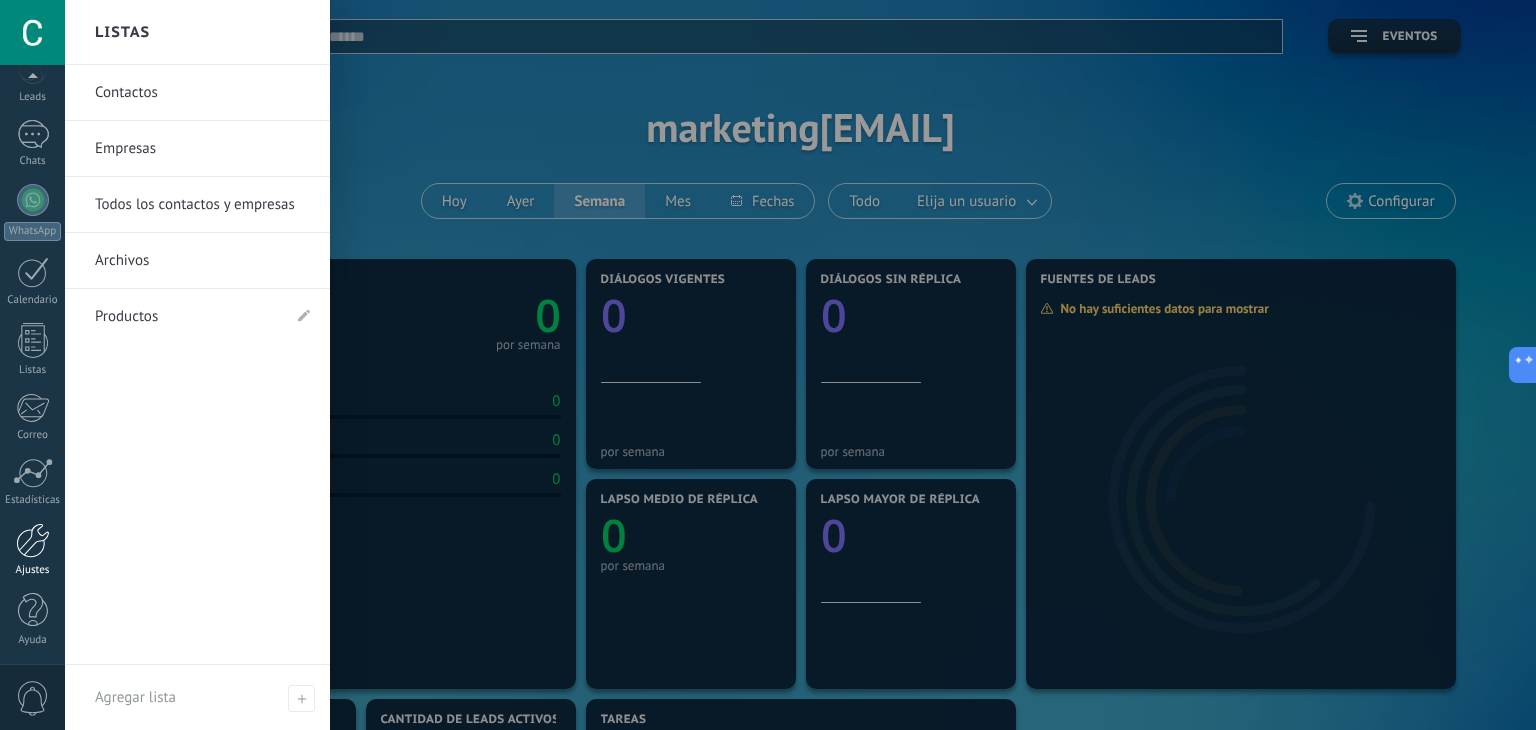 click on "Ajustes" at bounding box center [33, 570] 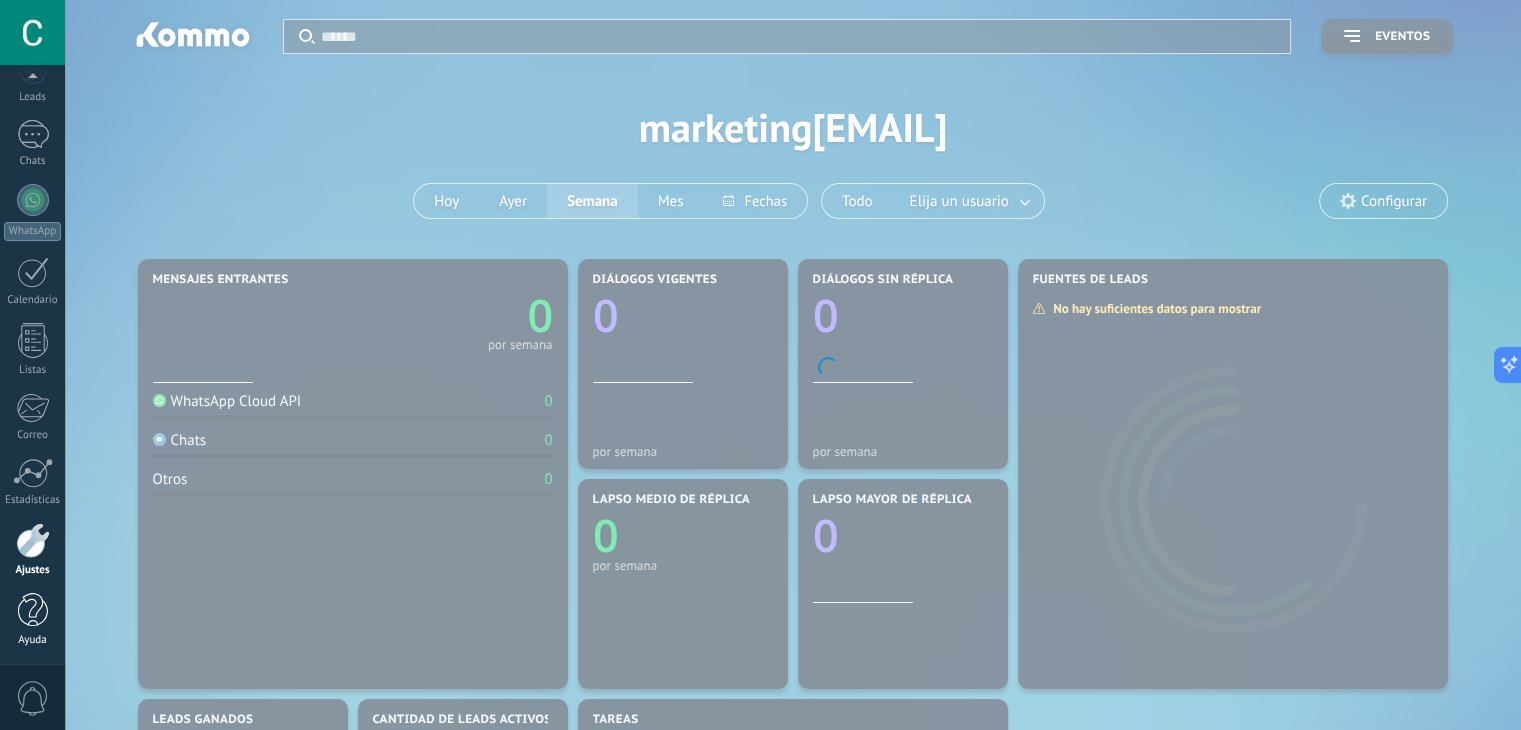 scroll, scrollTop: 101, scrollLeft: 0, axis: vertical 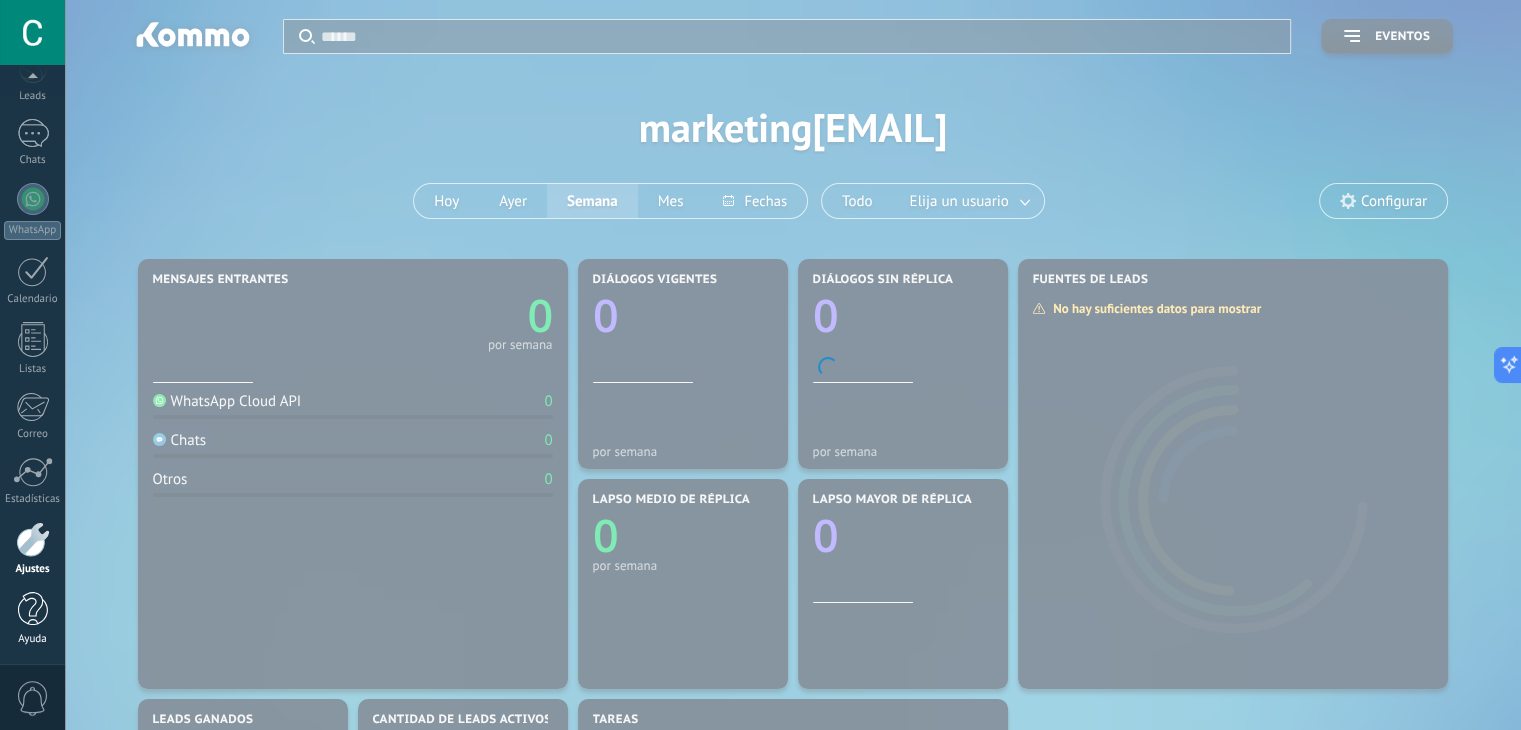 click at bounding box center [33, 609] 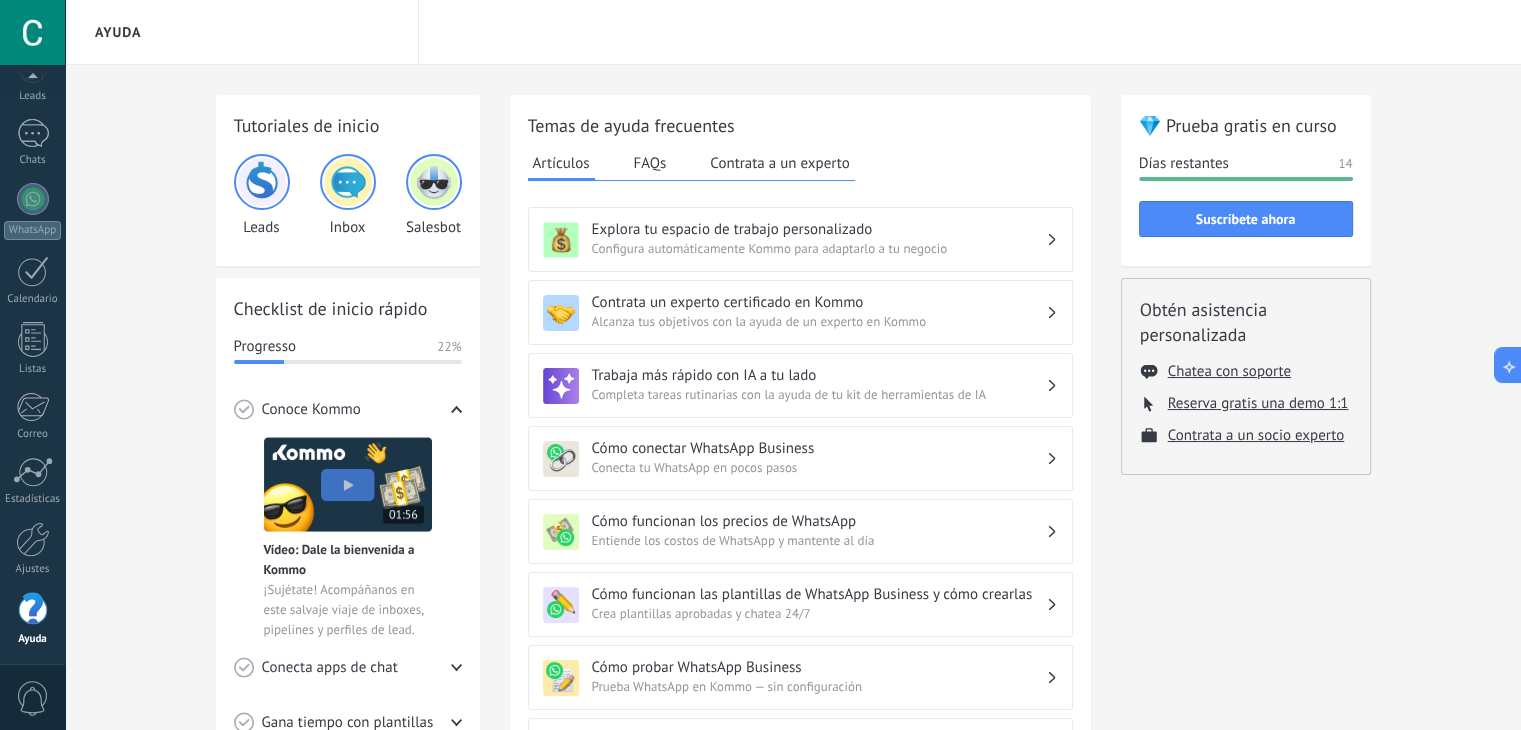 click 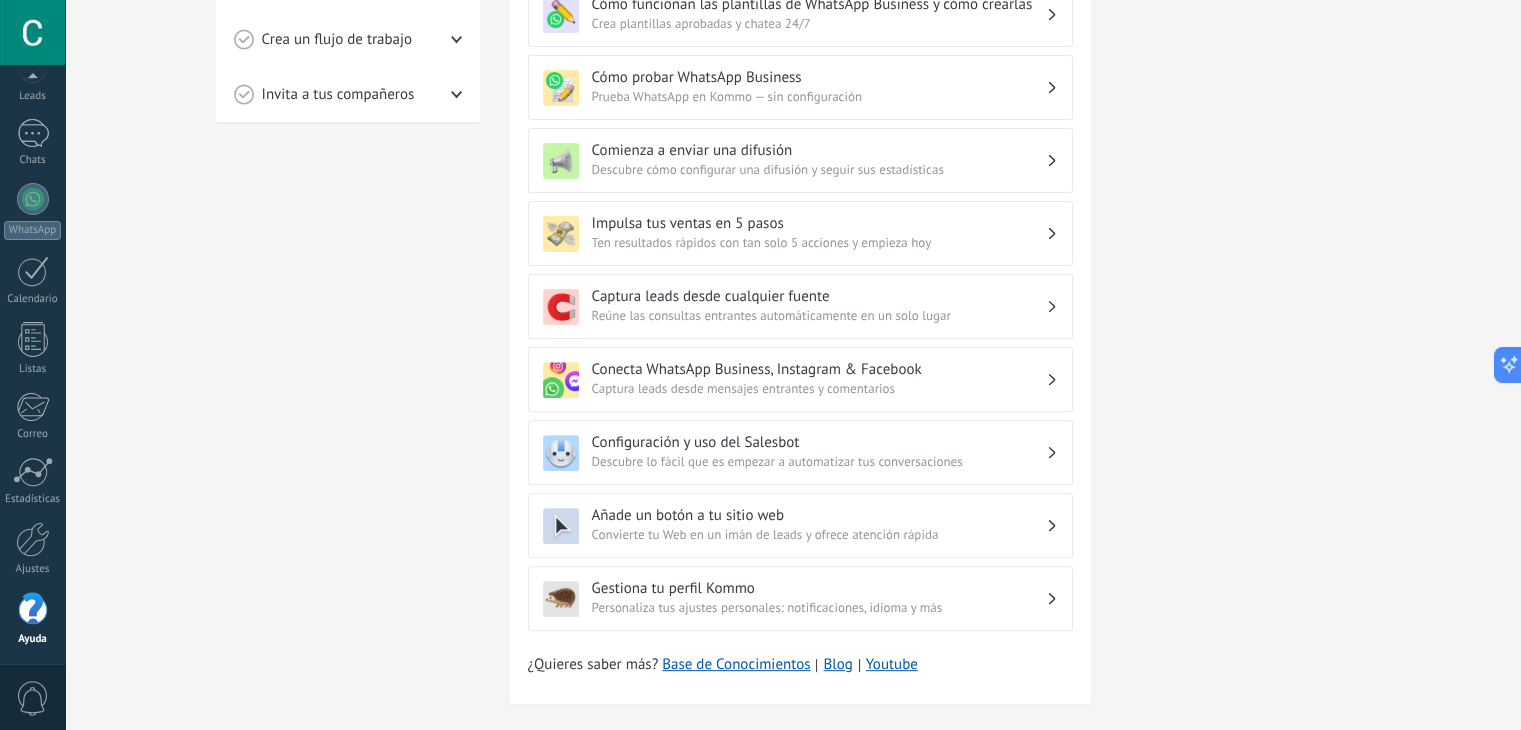scroll, scrollTop: 613, scrollLeft: 0, axis: vertical 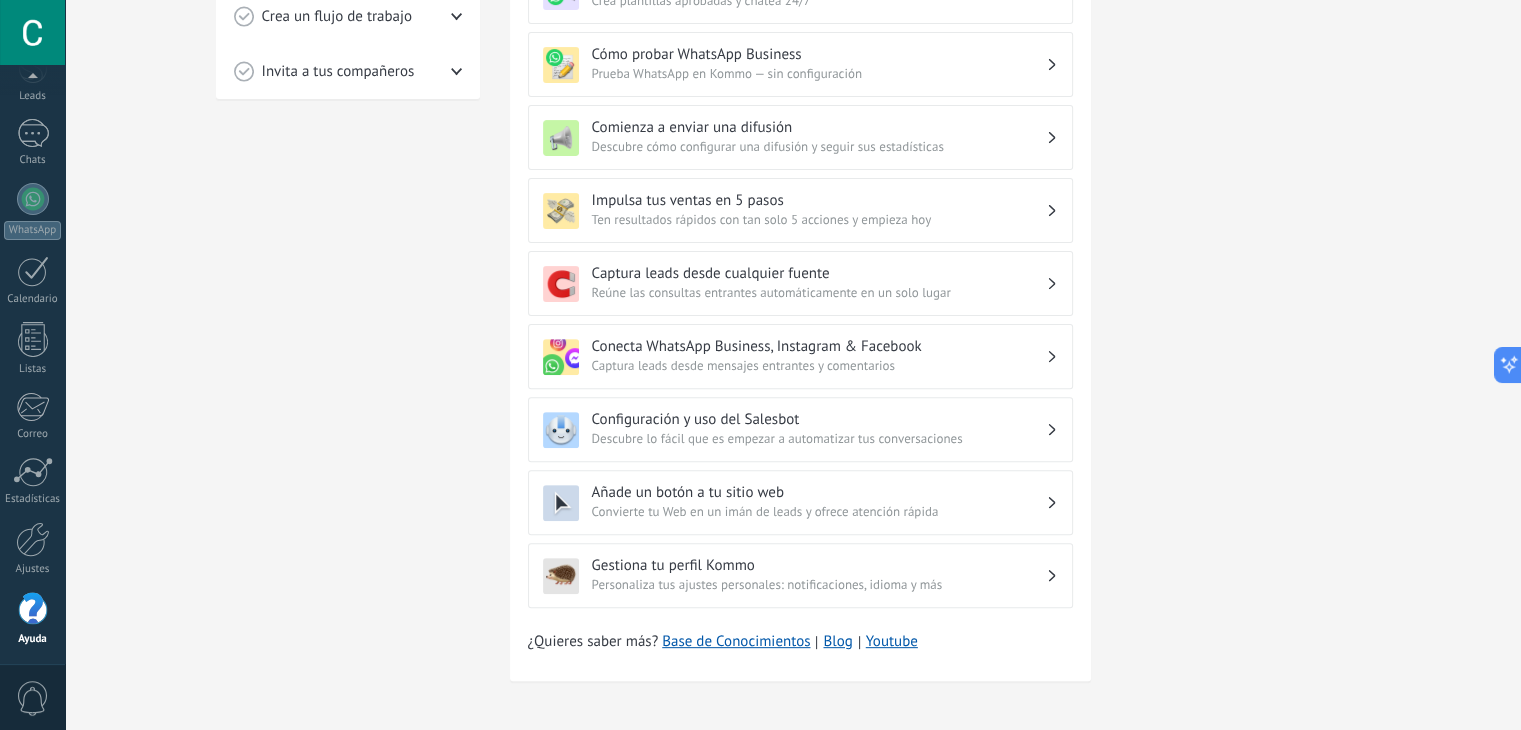 drag, startPoint x: 788, startPoint y: 501, endPoint x: 718, endPoint y: 477, distance: 74 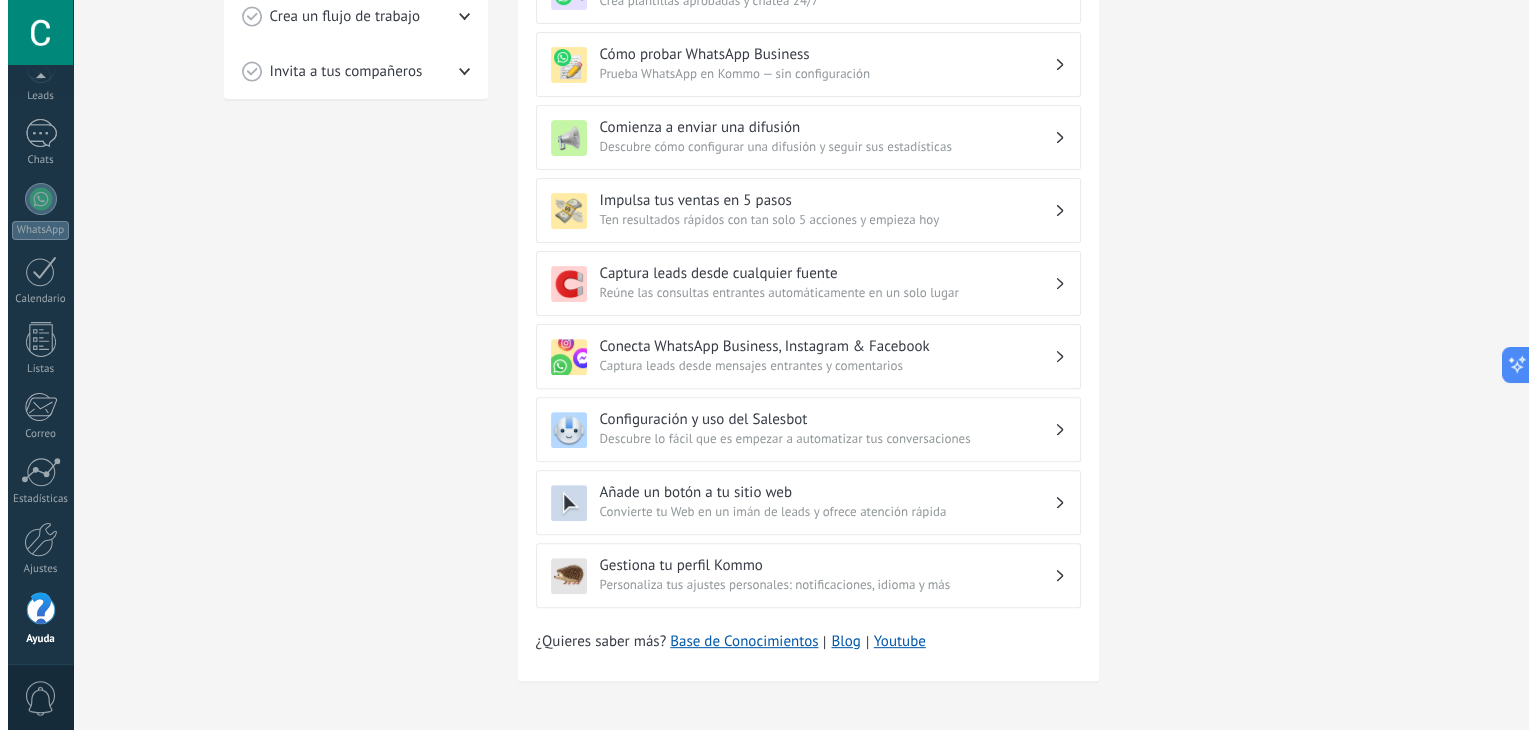 scroll, scrollTop: 0, scrollLeft: 0, axis: both 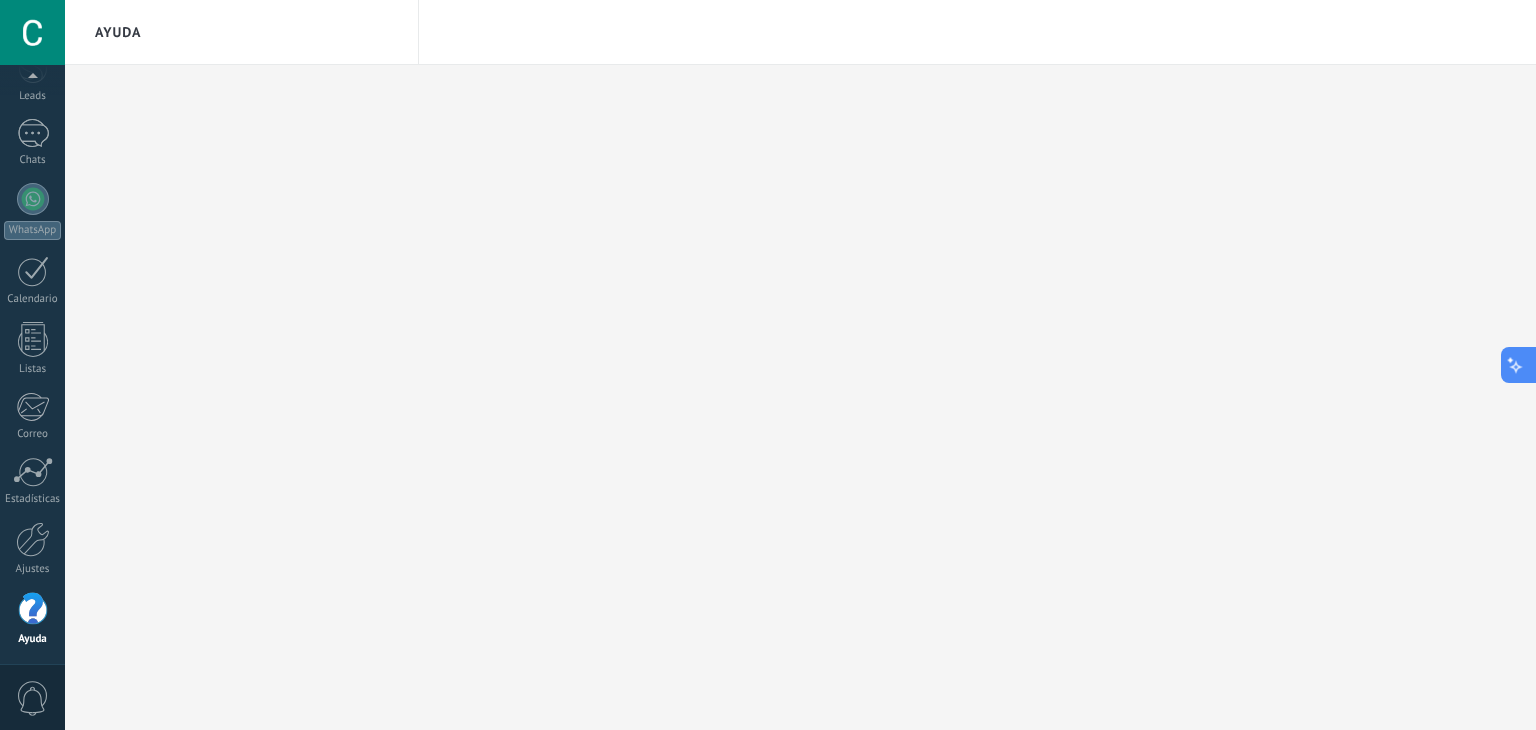 click 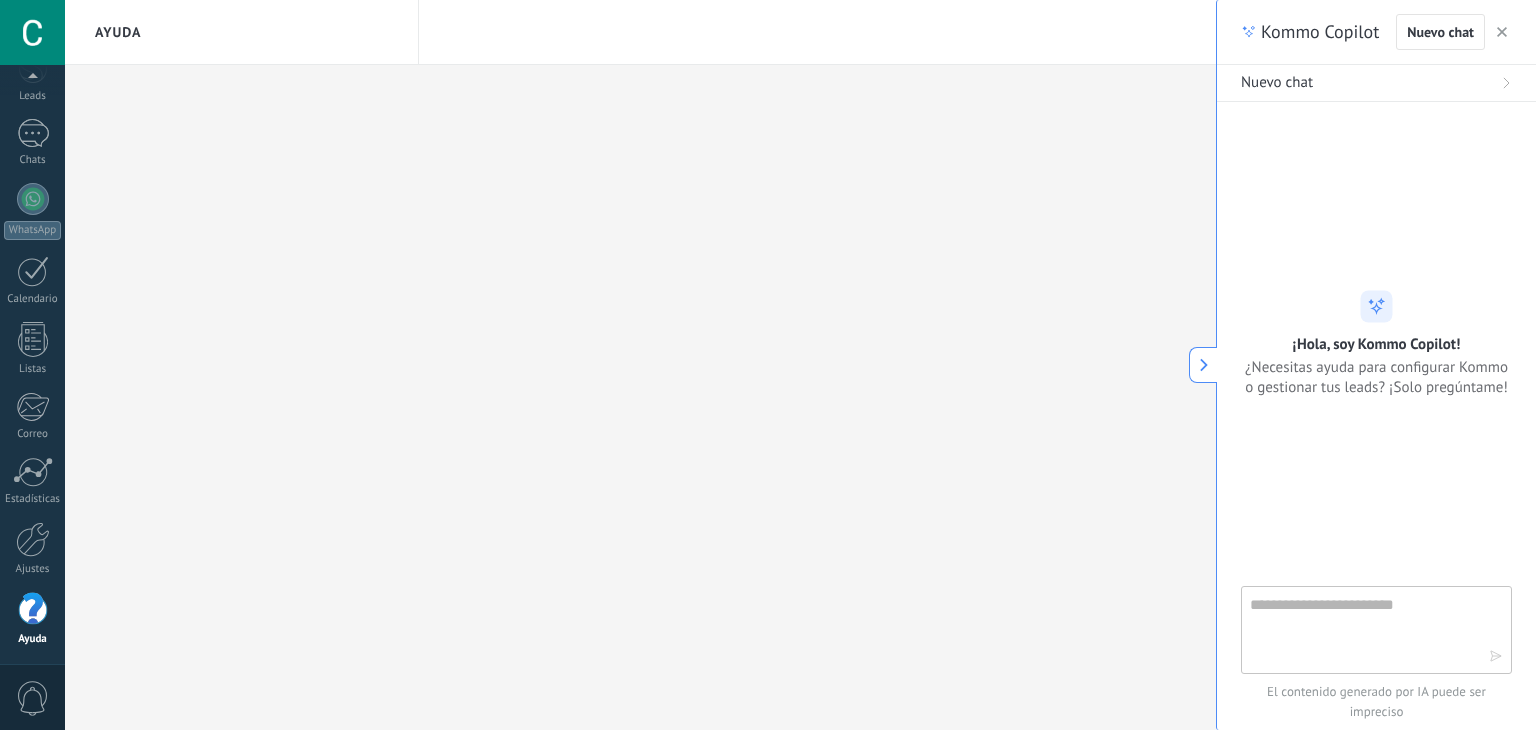 click on "Nuevo chat" at bounding box center [1376, 83] 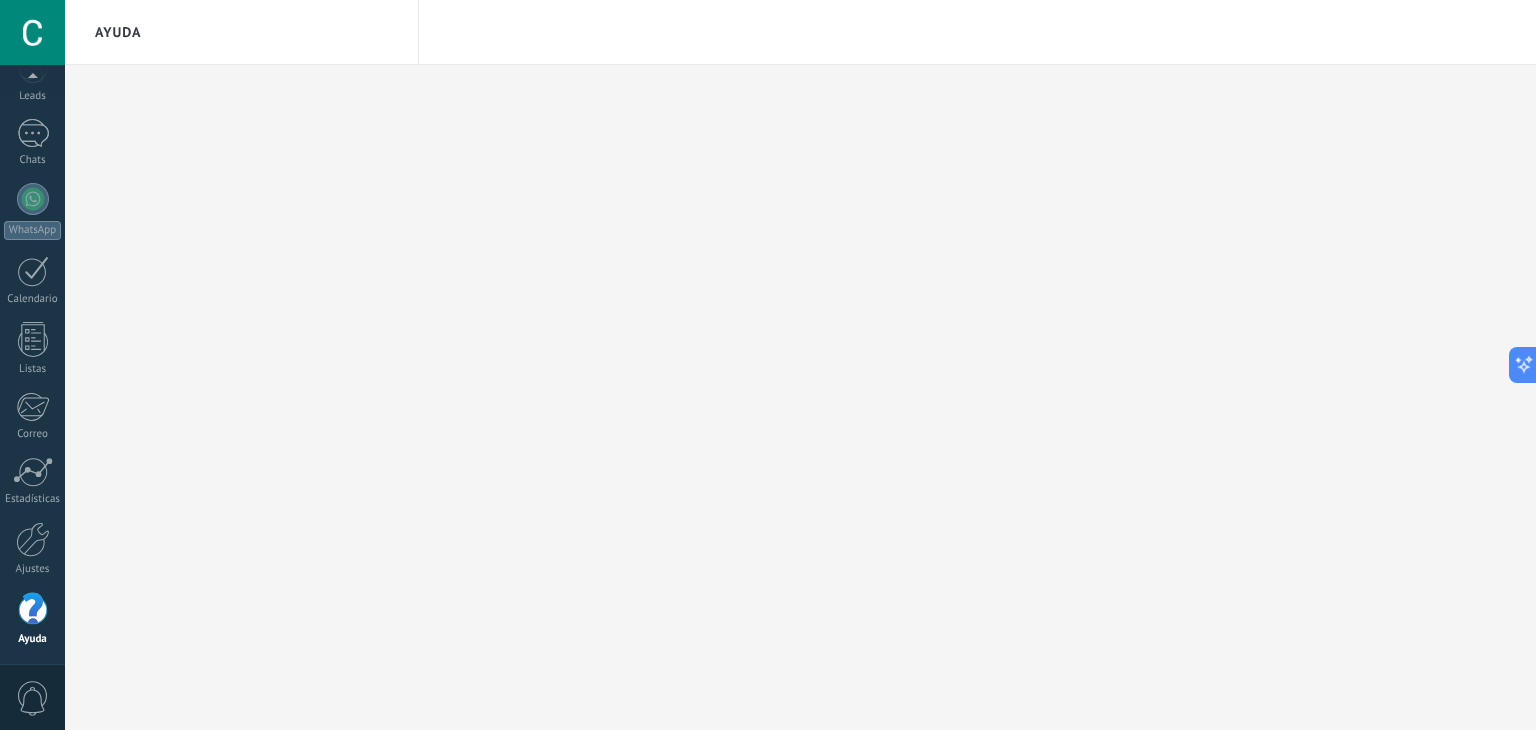 click on "Ayuda" at bounding box center (800, 365) 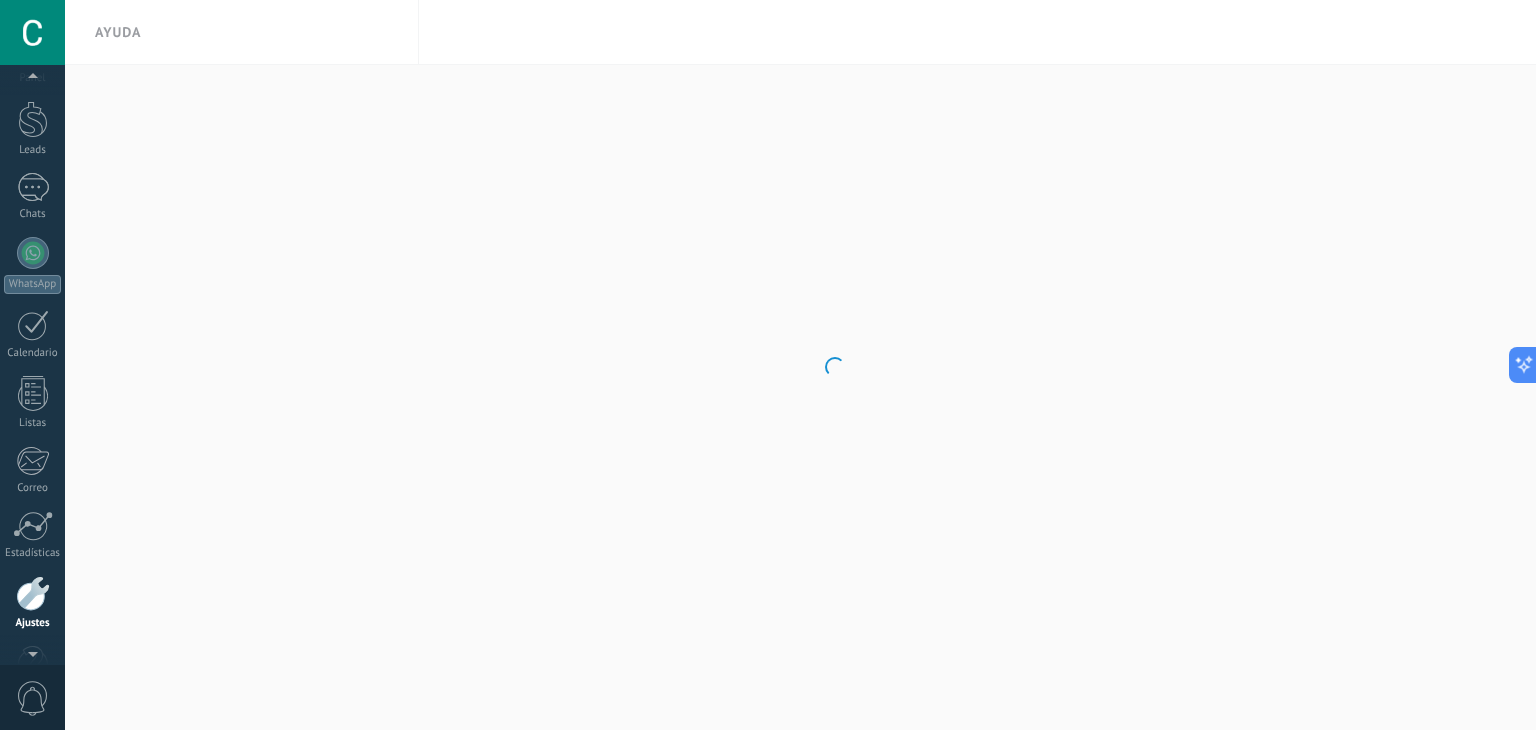 click at bounding box center (32, 32) 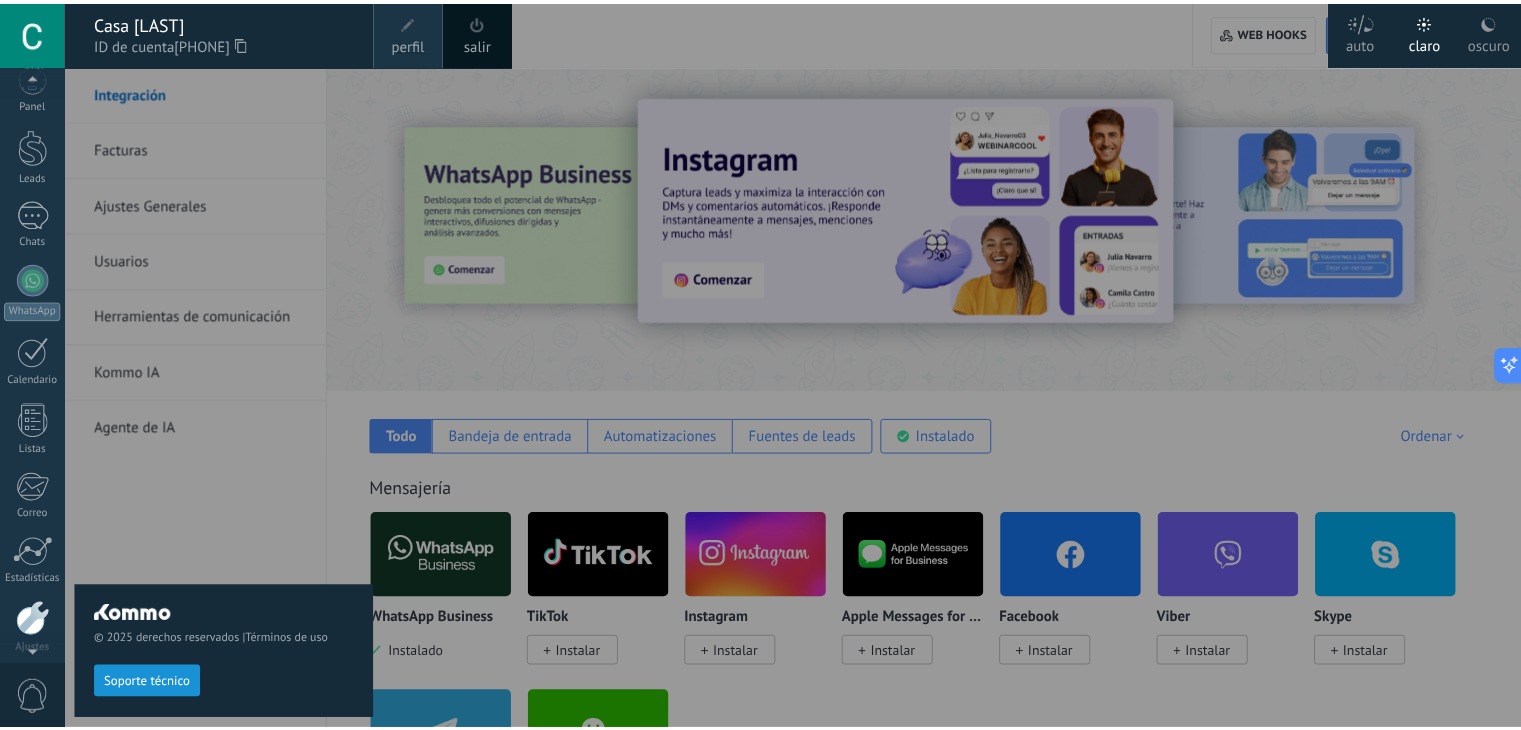 scroll, scrollTop: 0, scrollLeft: 0, axis: both 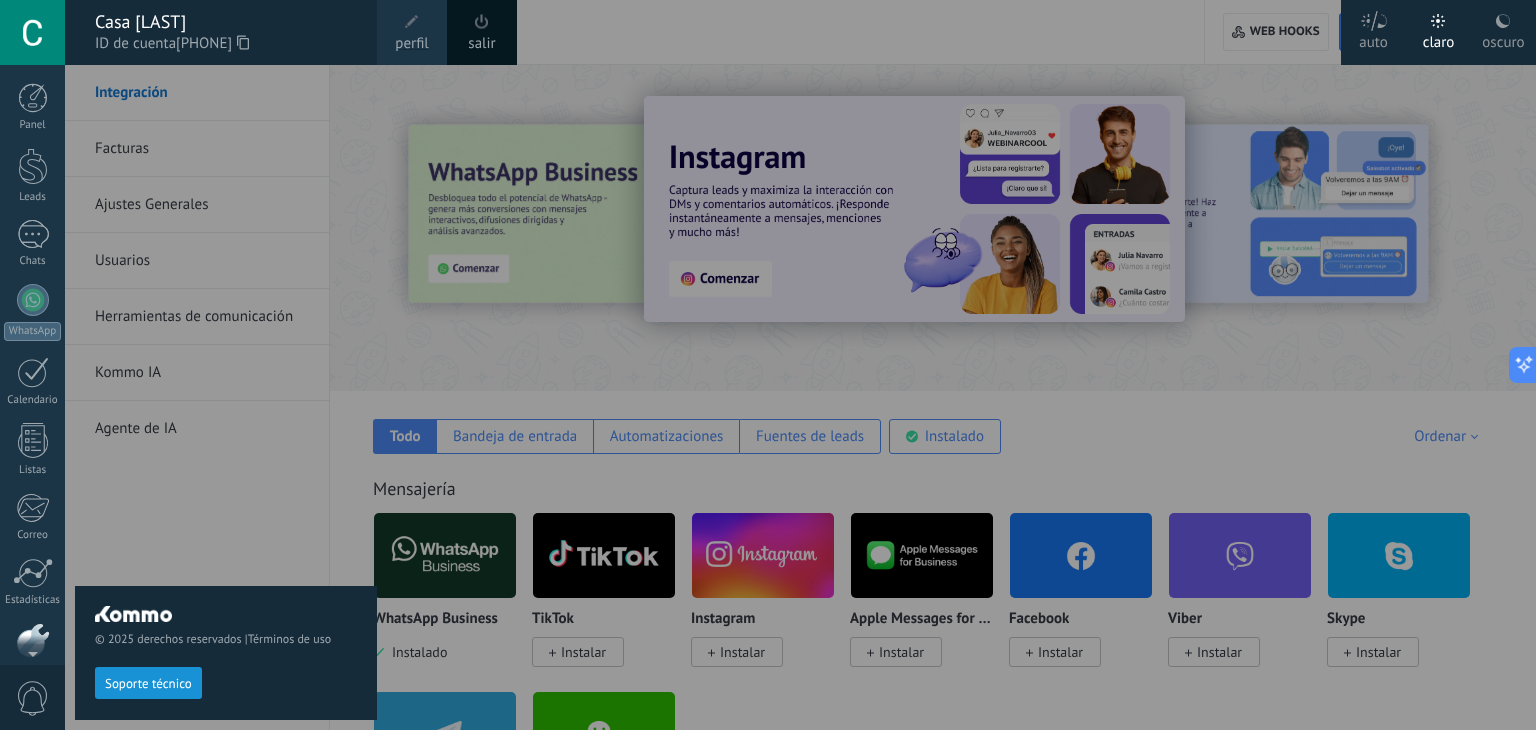click at bounding box center (833, 365) 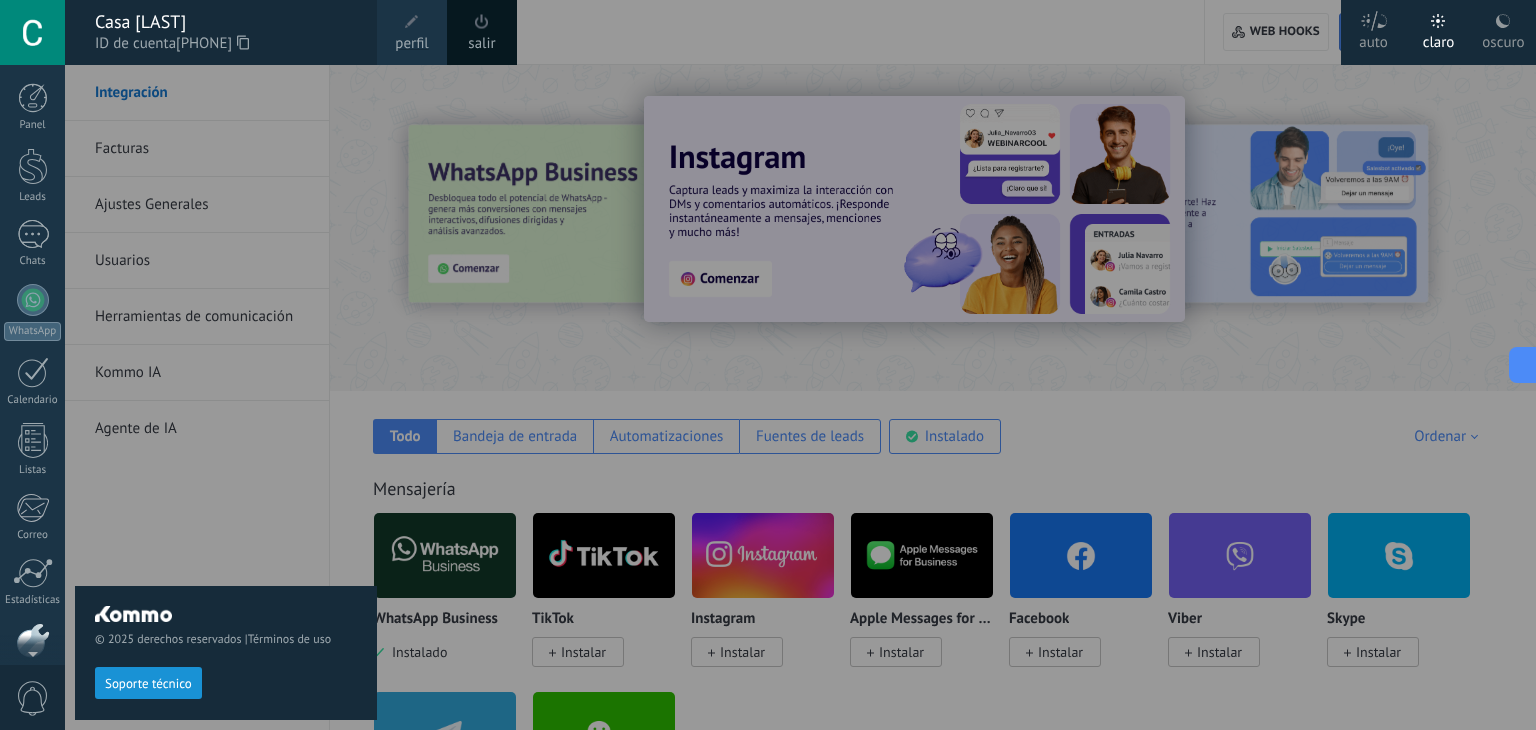 click at bounding box center (32, 32) 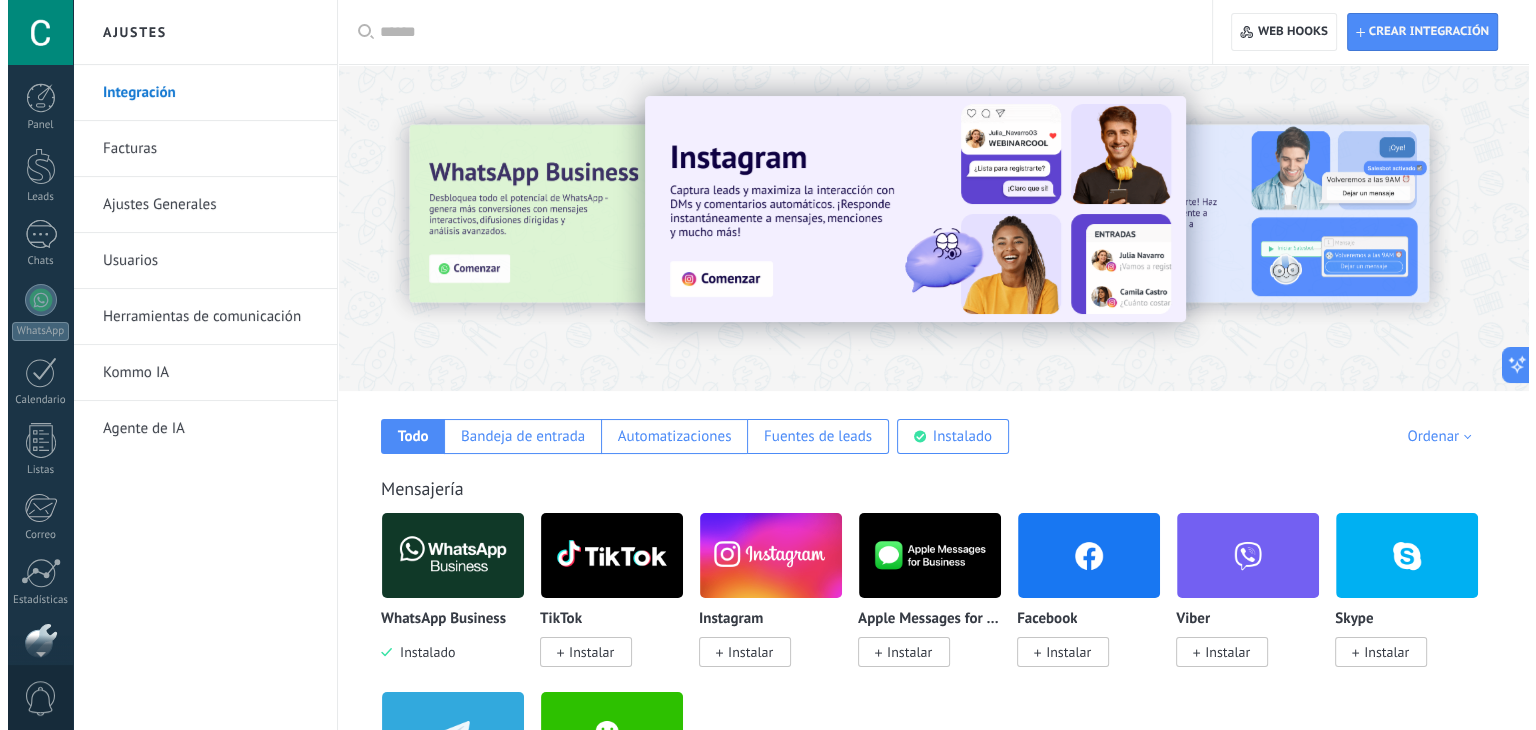 scroll, scrollTop: 101, scrollLeft: 0, axis: vertical 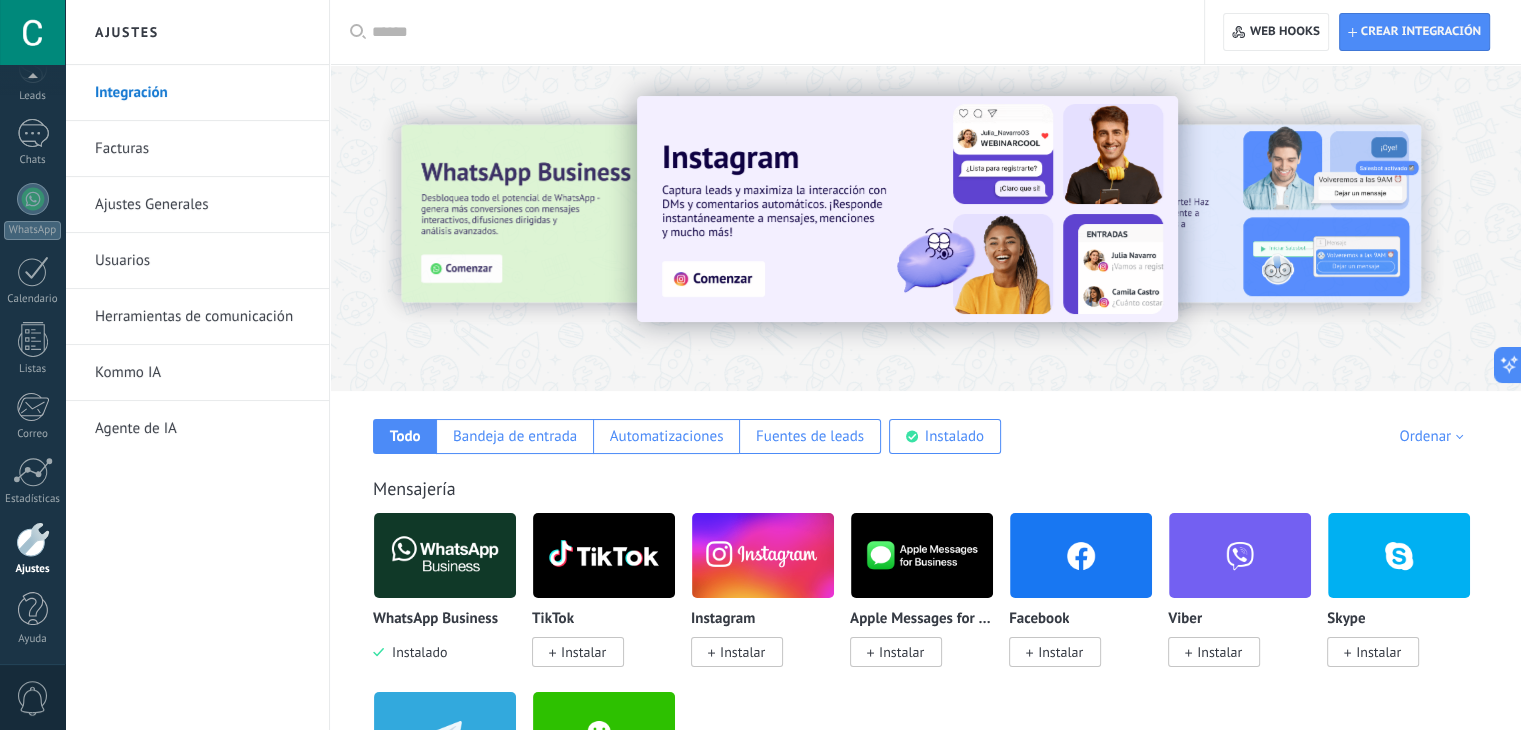 click at bounding box center [907, 209] 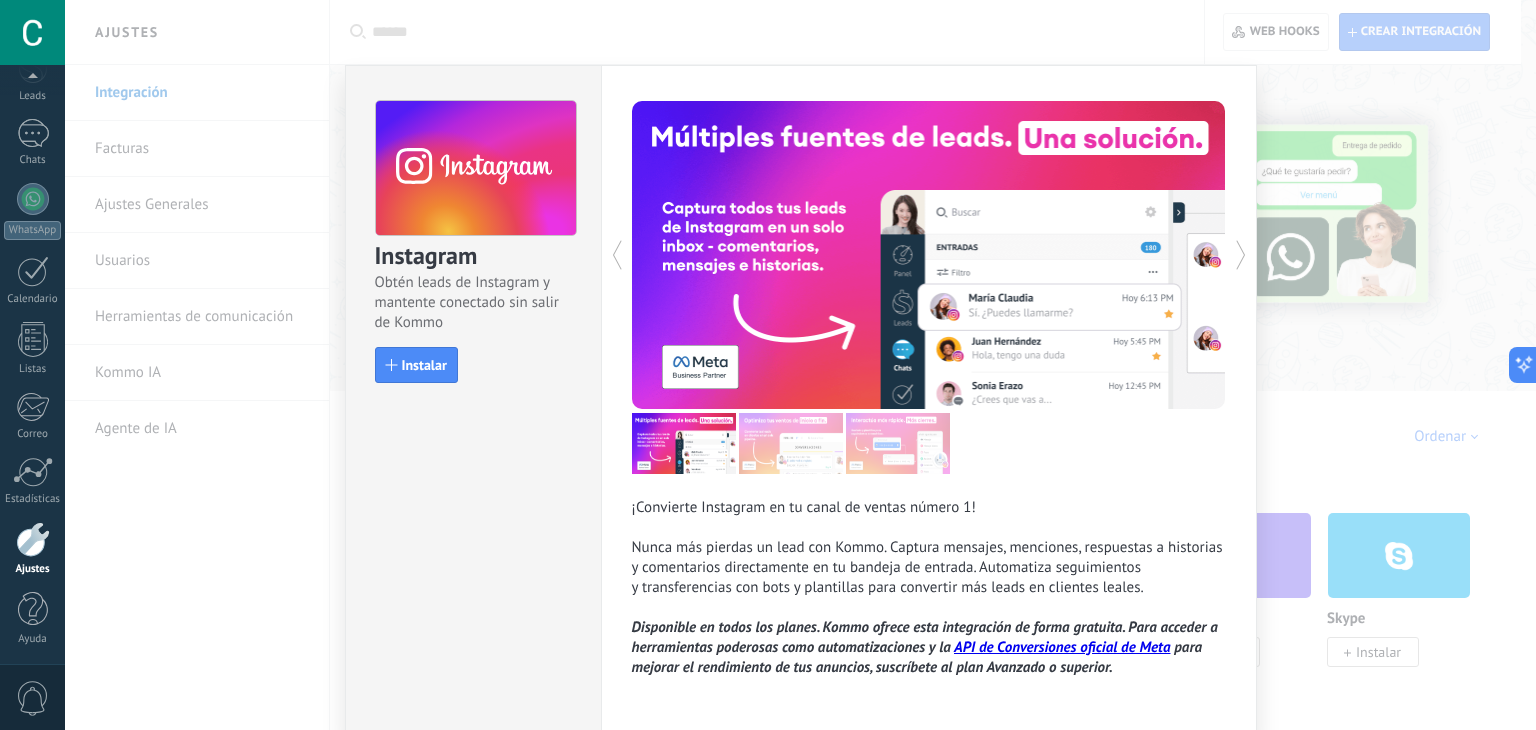 click on "Instagram Obtén leads de Instagram y mantente conectado sin salir de Kommo Instalar ¡Convierte Instagram en tu canal de ventas número 1! Nunca más pierdas un lead con Kommo. Captura mensajes, menciones, respuestas a historias y comentarios directamente en tu bandeja de entrada. Automatiza seguimientos y transferencias con bots y plantillas para convertir más leads en clientes leales. Disponible en todos los planes. Kommo ofrece esta integración de forma gratuita. Para acceder a herramientas poderosas como automatizaciones y la   API de Conversiones oficial de Meta   para mejorar el rendimiento de tus anuncios, suscríbete al plan Avanzado o superior." at bounding box center (800, 365) 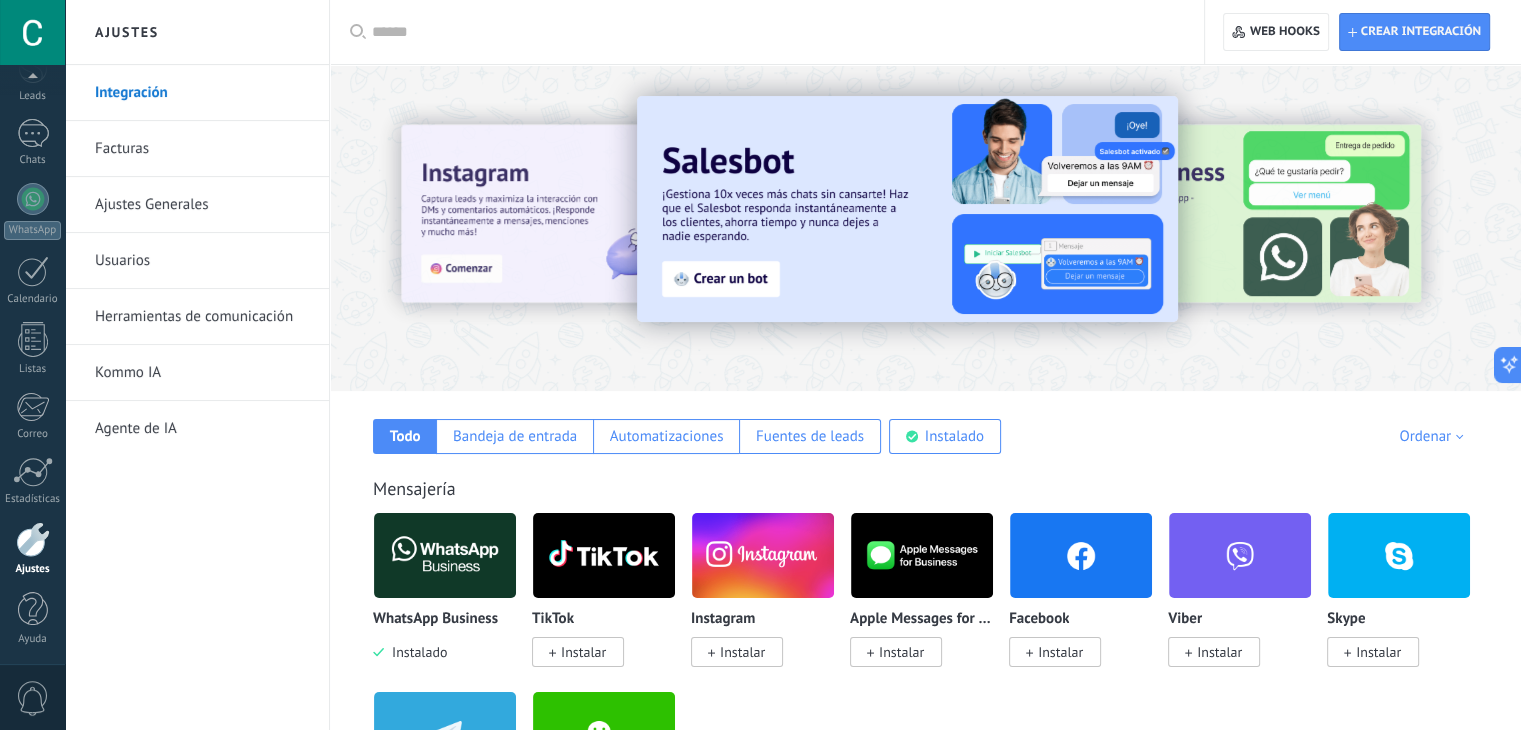 click at bounding box center [445, 555] 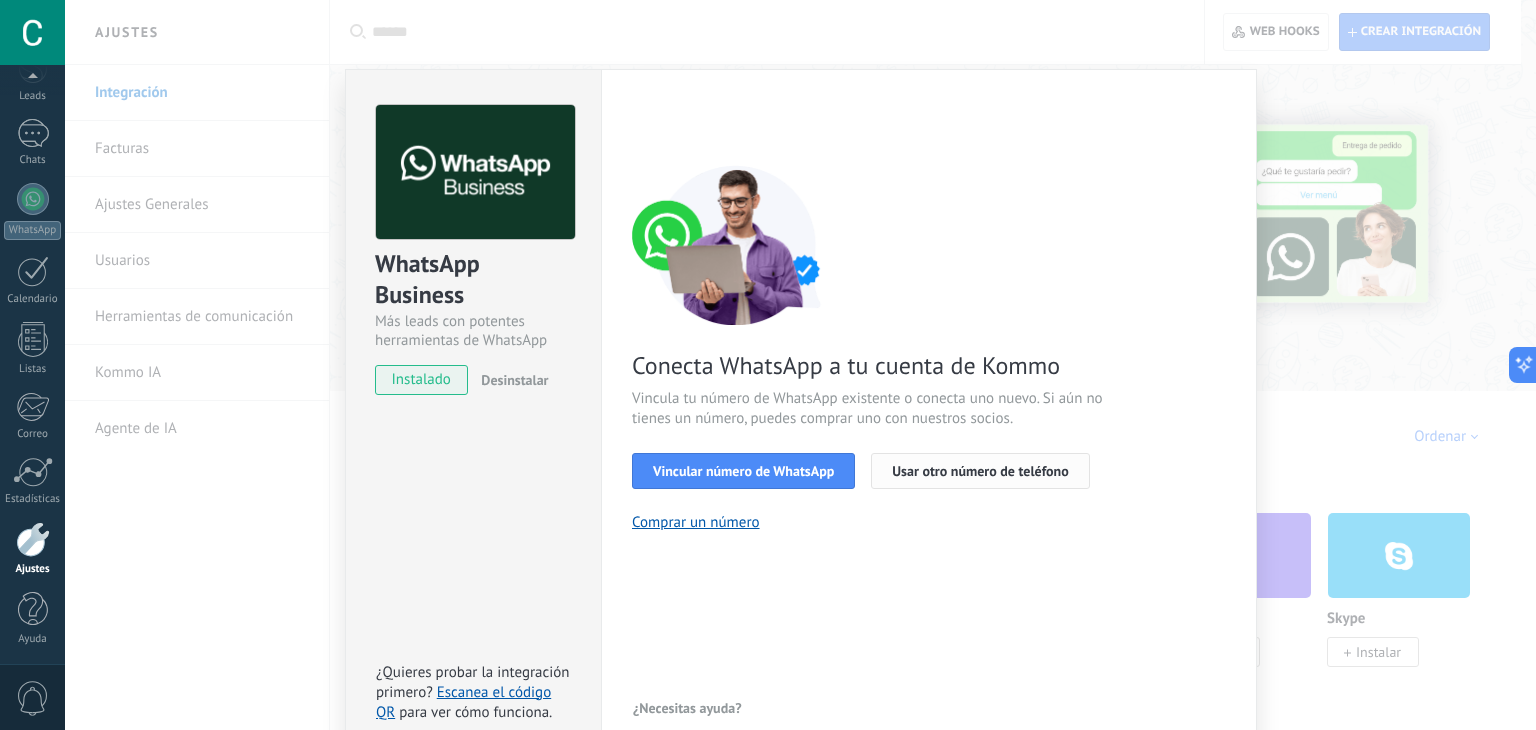 scroll, scrollTop: 28, scrollLeft: 0, axis: vertical 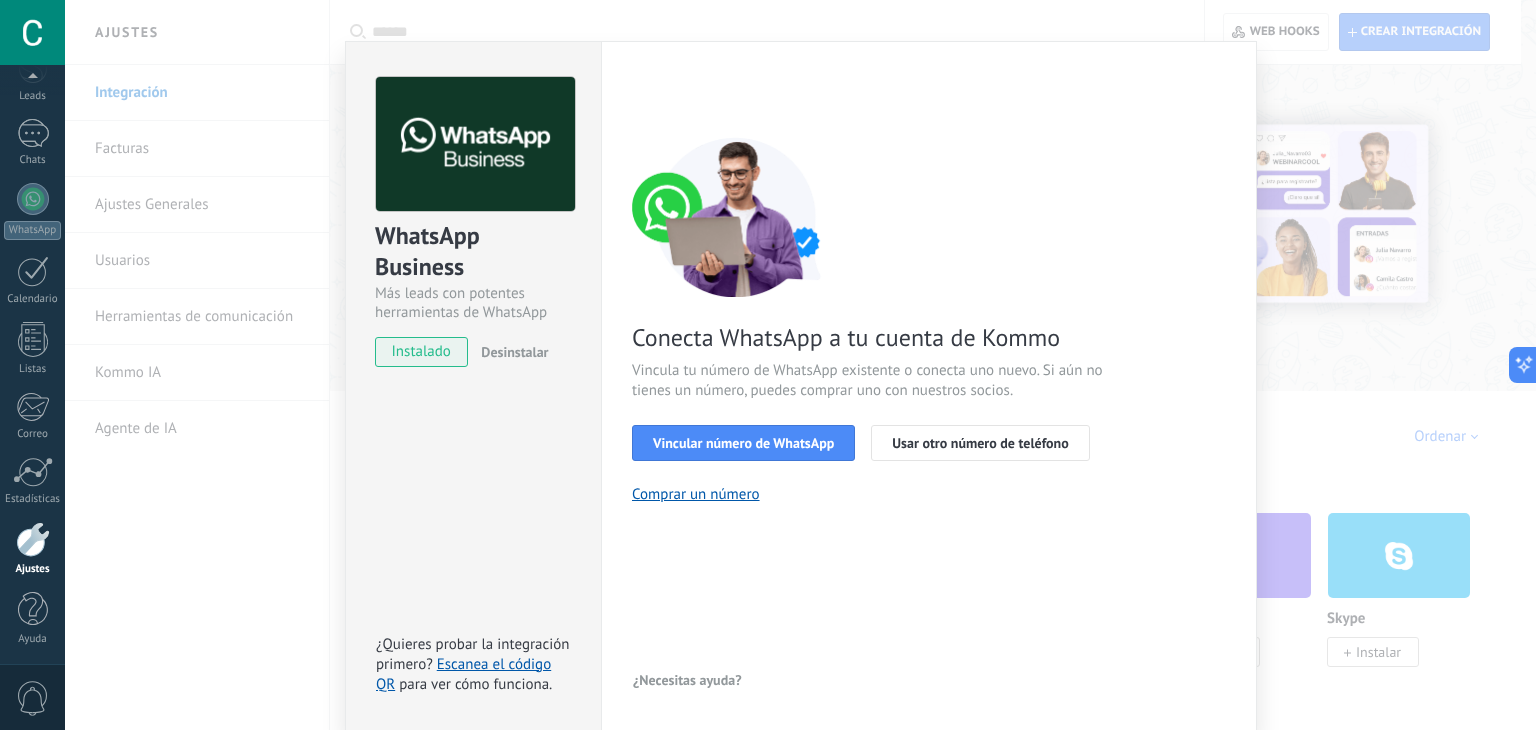 click on "WhatsApp Business Más leads con potentes herramientas de WhatsApp instalado Desinstalar ¿Quieres probar la integración primero?   Escanea el código QR   para ver cómo funciona. Configuraciones Autorizaciones Esta pestaña registra a los usuarios que han concedido acceso a las integración a esta cuenta. Si deseas remover la posibilidad que un usuario pueda enviar solicitudes a la cuenta en nombre de esta integración, puedes revocar el acceso. Si el acceso a todos los usuarios es revocado, la integración dejará de funcionar. Esta aplicacion está instalada, pero nadie le ha dado acceso aun. WhatsApp Cloud API más _:  Guardar < Volver 1 Seleccionar aplicación 2 Conectar Facebook  3 Finalizar configuración Conecta WhatsApp a tu cuenta de Kommo Vincula tu número de WhatsApp existente o conecta uno nuevo. Si aún no tienes un número, puedes comprar uno con nuestros socios. Vincular número de WhatsApp Usar otro número de teléfono Comprar un número ¿Necesitas ayuda?" at bounding box center (800, 365) 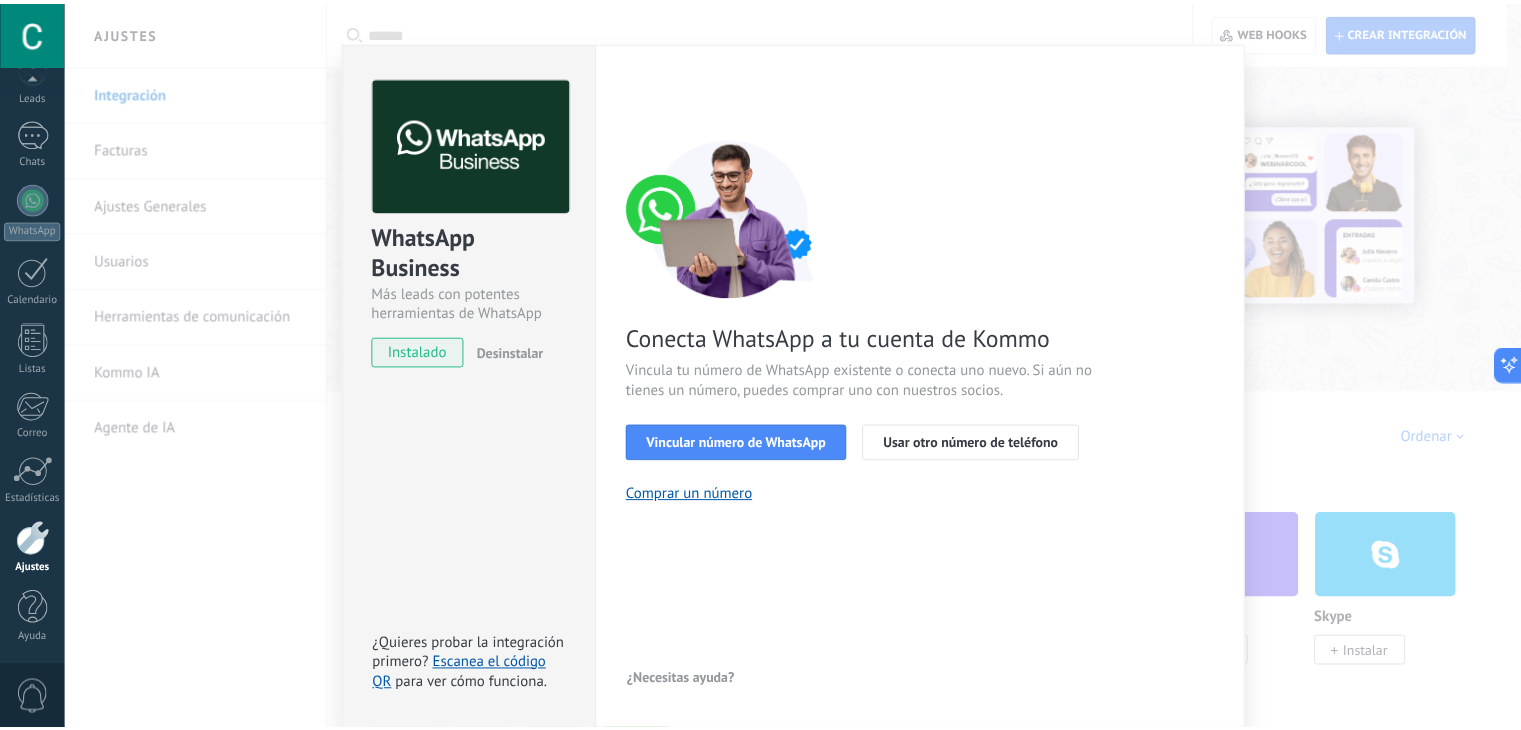 scroll, scrollTop: 0, scrollLeft: 0, axis: both 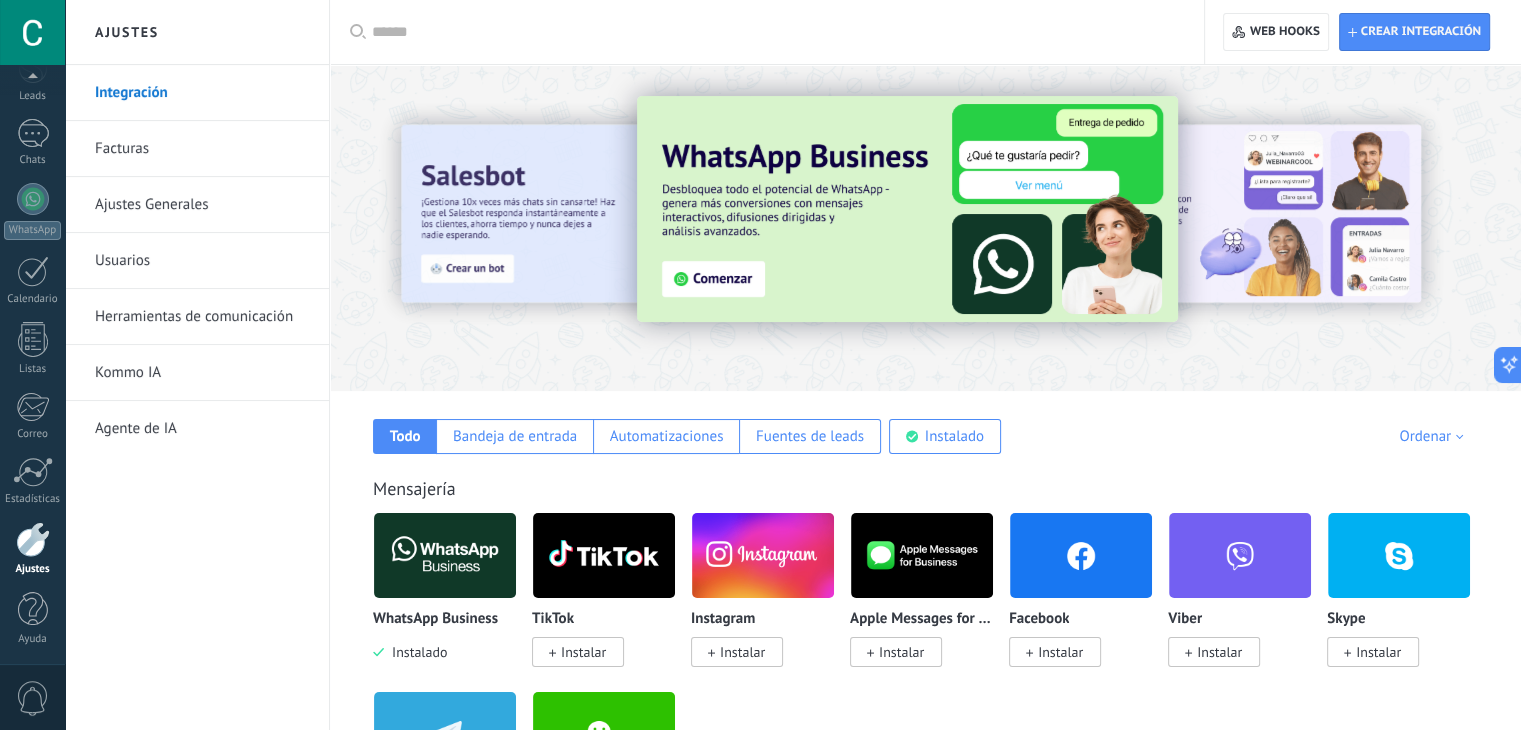 click on "Facturas" at bounding box center (202, 149) 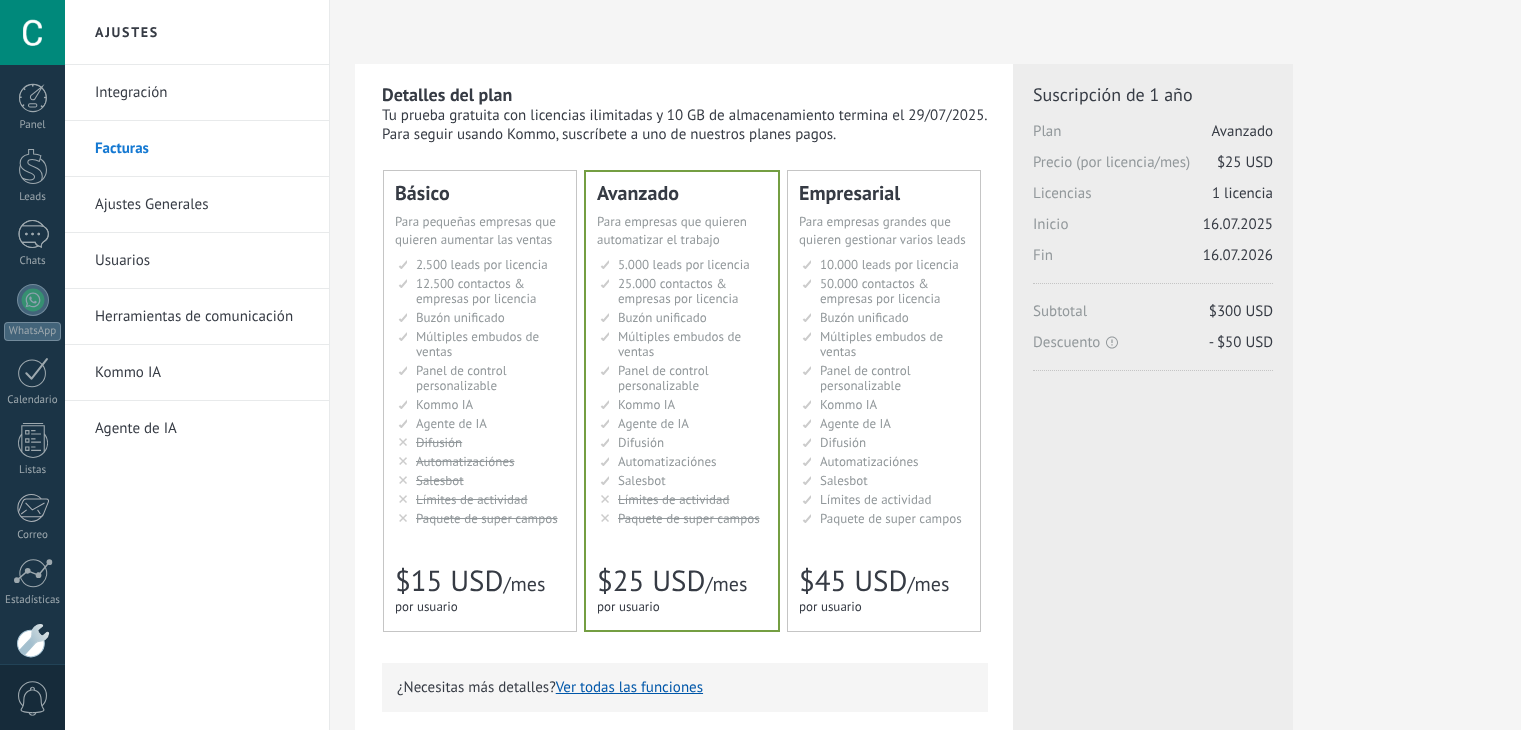 scroll, scrollTop: 0, scrollLeft: 0, axis: both 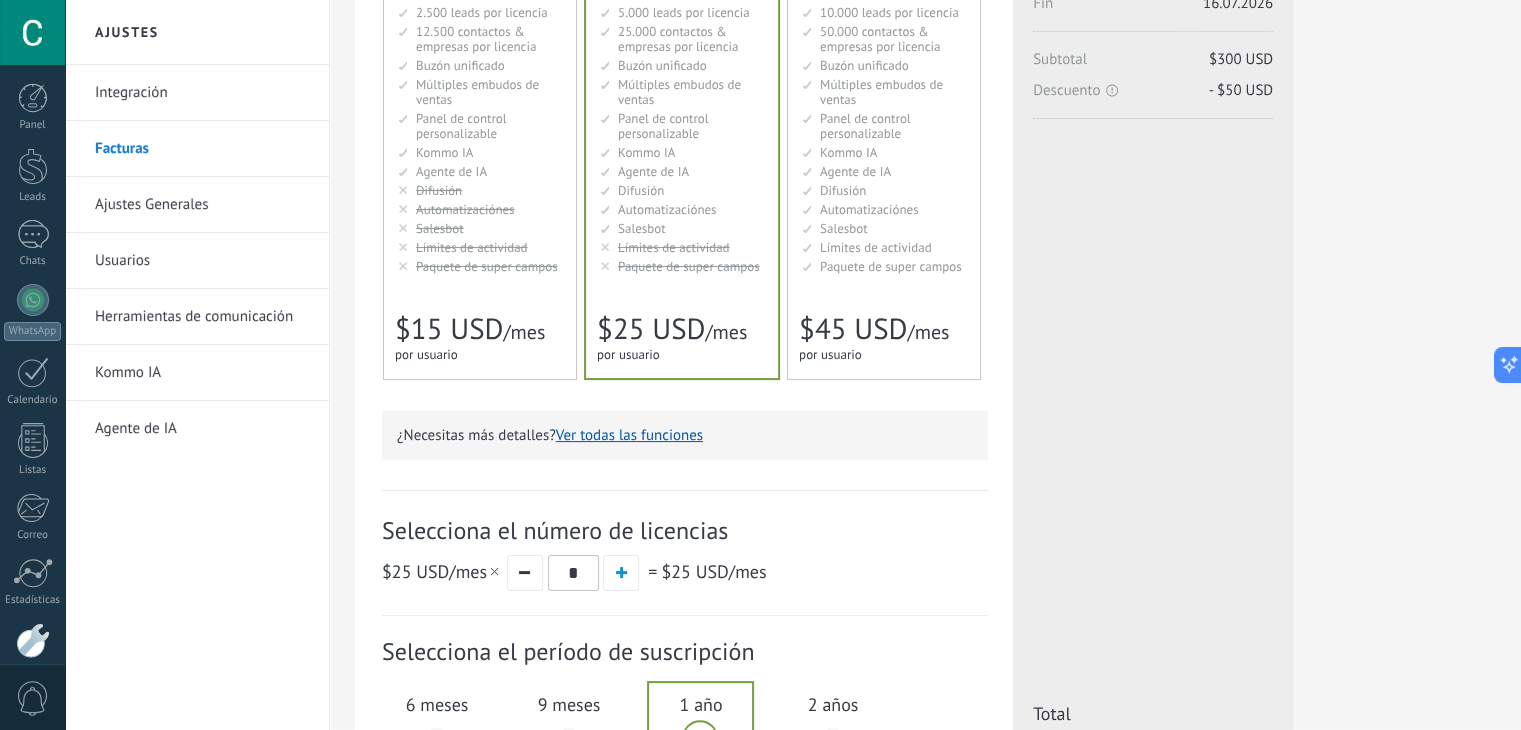click on "Ajustes Generales" at bounding box center (202, 205) 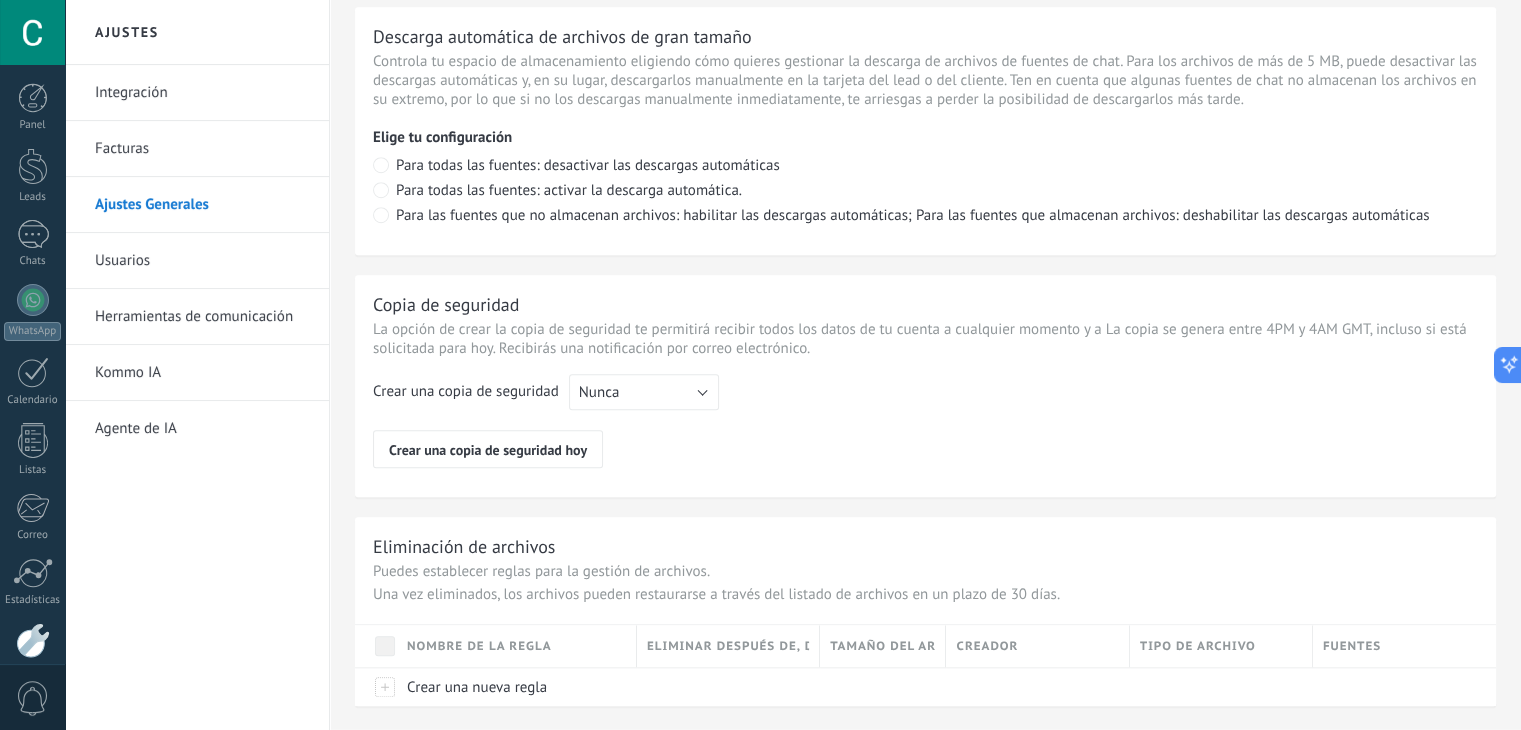 scroll, scrollTop: 1476, scrollLeft: 0, axis: vertical 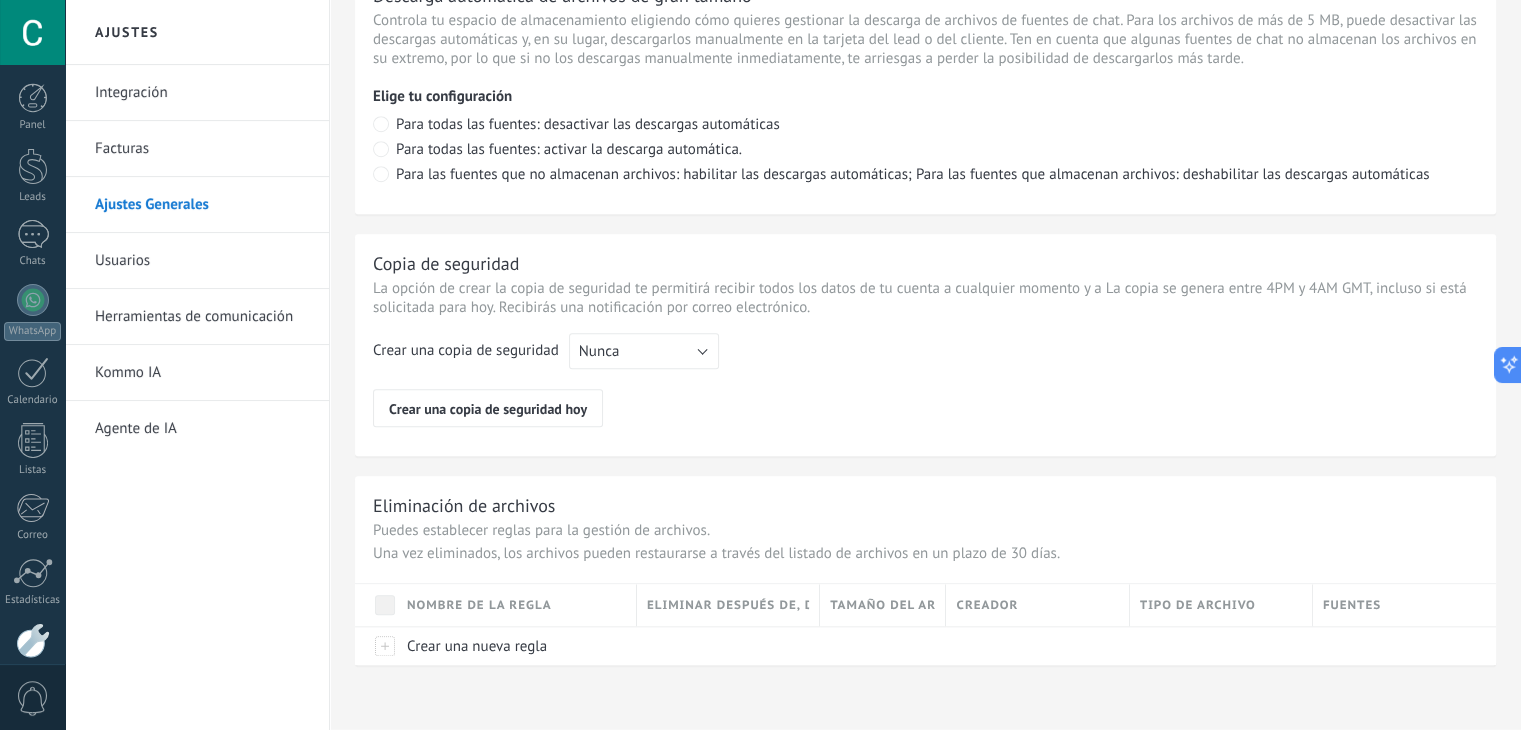 click on "Usuarios" at bounding box center (202, 261) 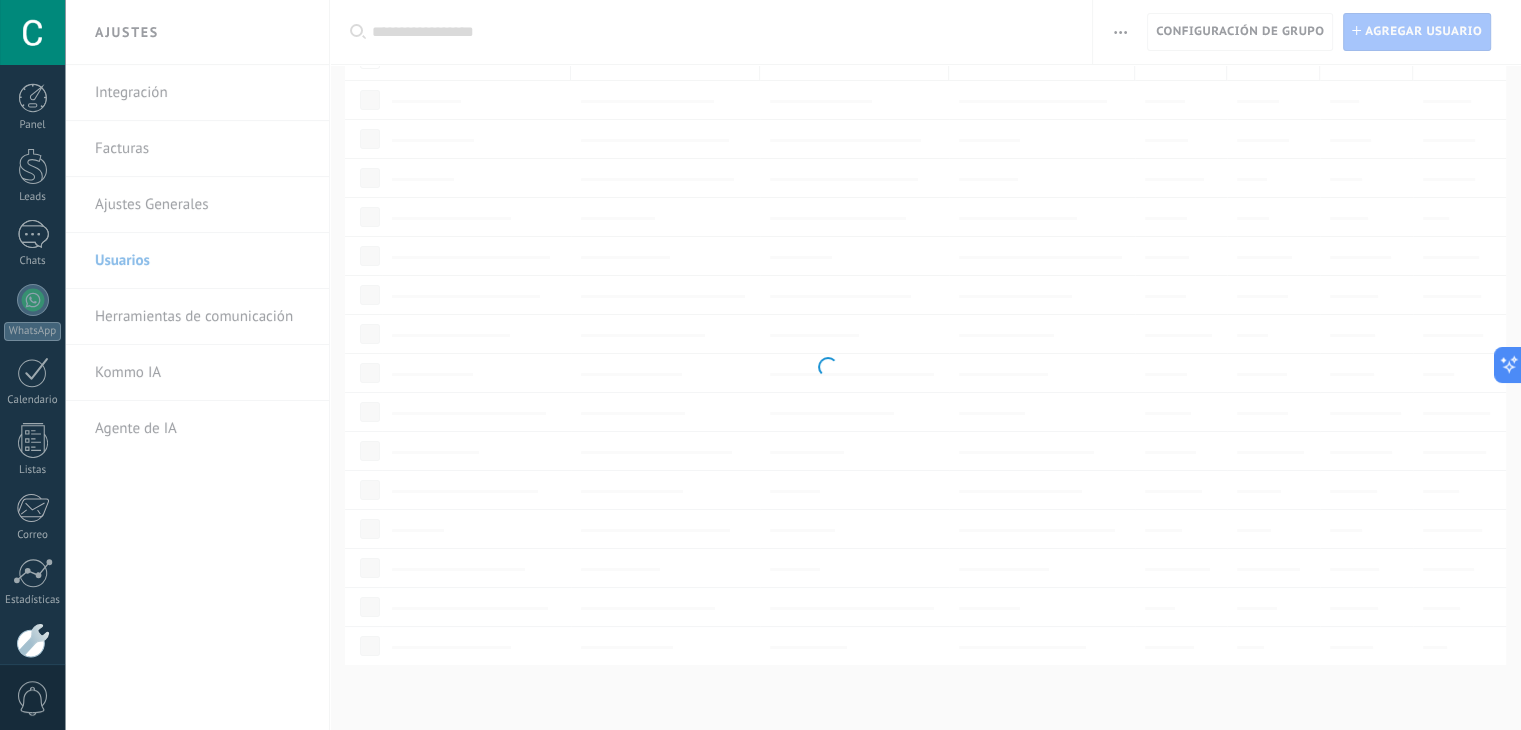 scroll, scrollTop: 0, scrollLeft: 0, axis: both 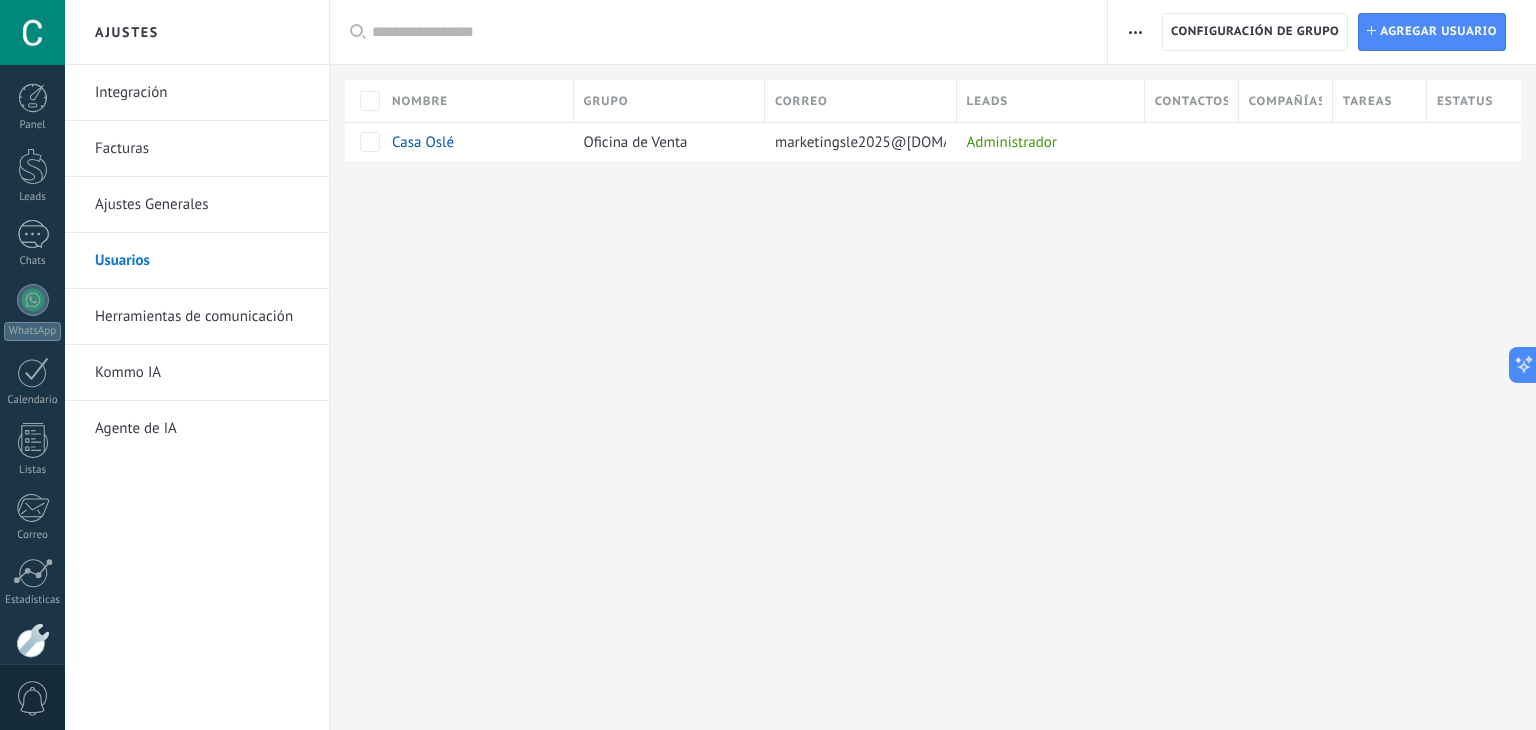 click on "Herramientas de comunicación" at bounding box center (202, 317) 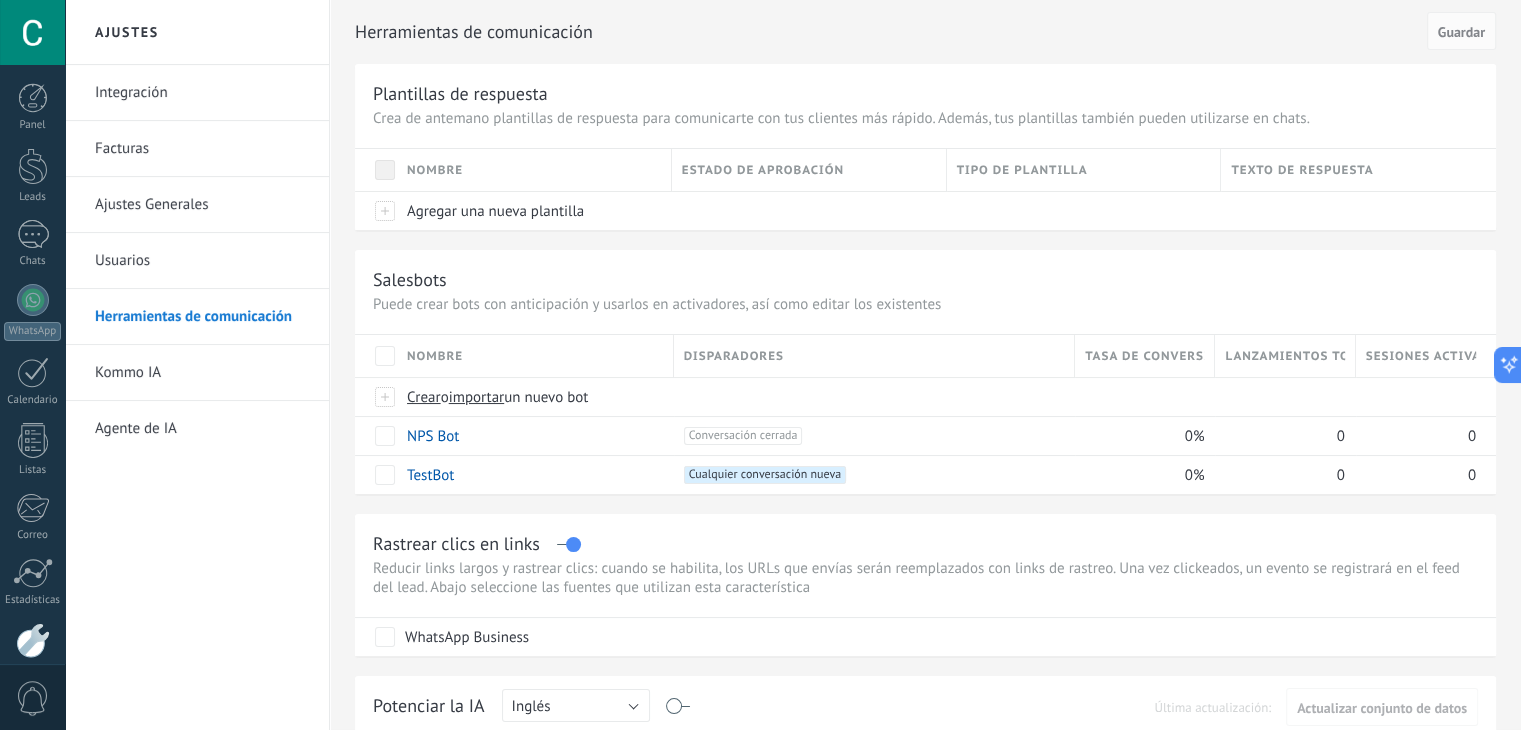scroll, scrollTop: 0, scrollLeft: 0, axis: both 